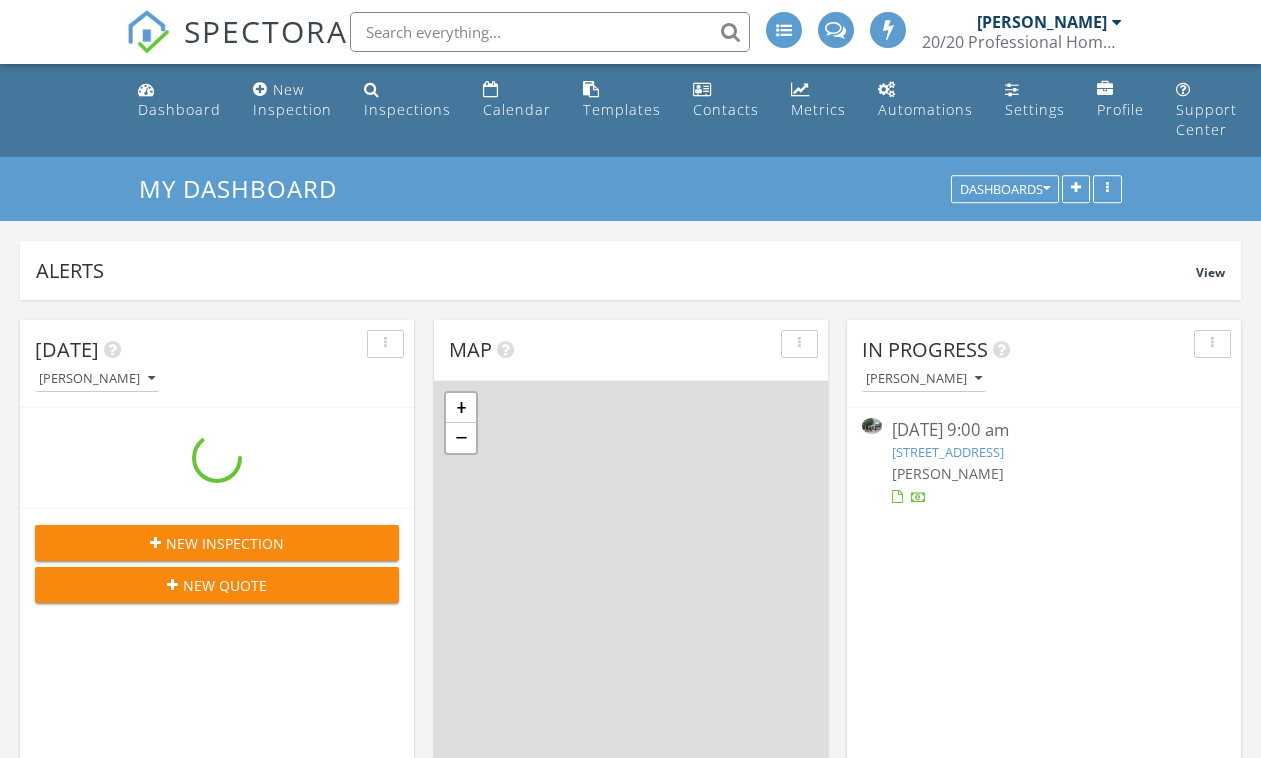 scroll, scrollTop: 0, scrollLeft: 0, axis: both 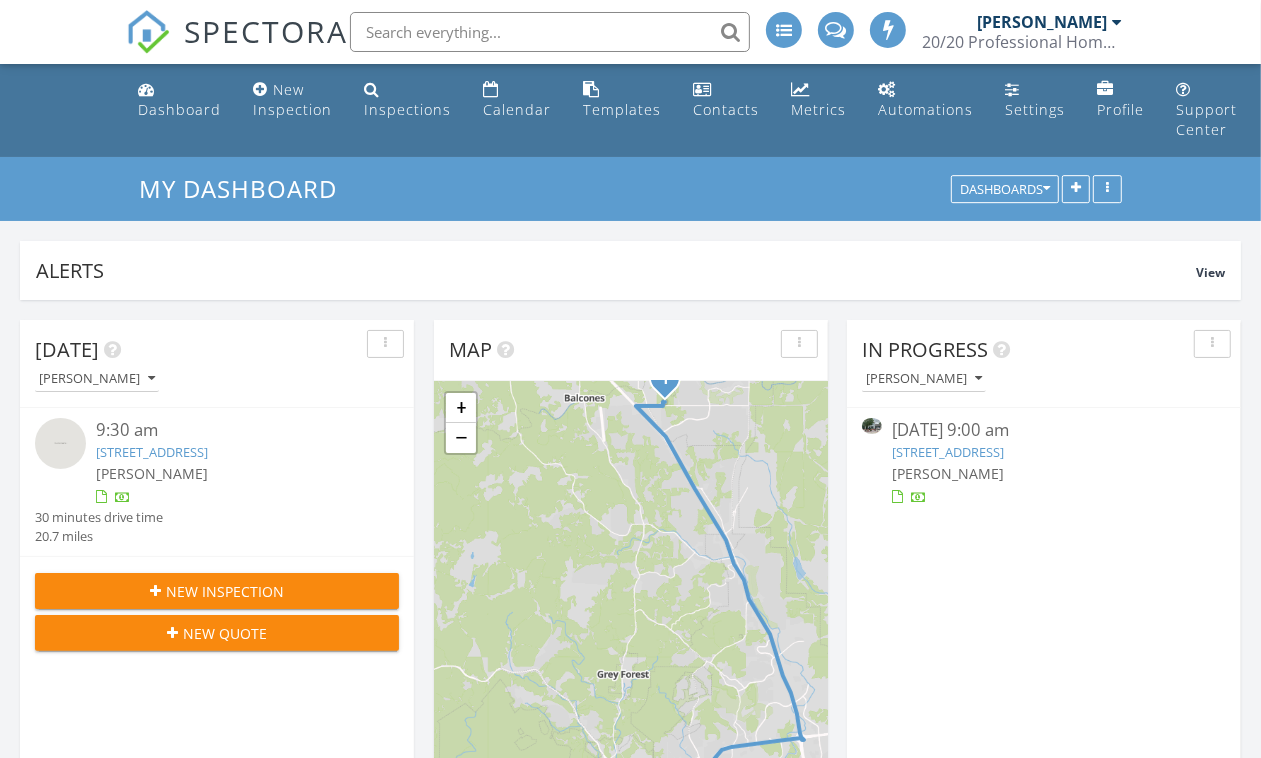 click on "7206 Forest Meadow St, San Antonio, TX 78240" at bounding box center [948, 452] 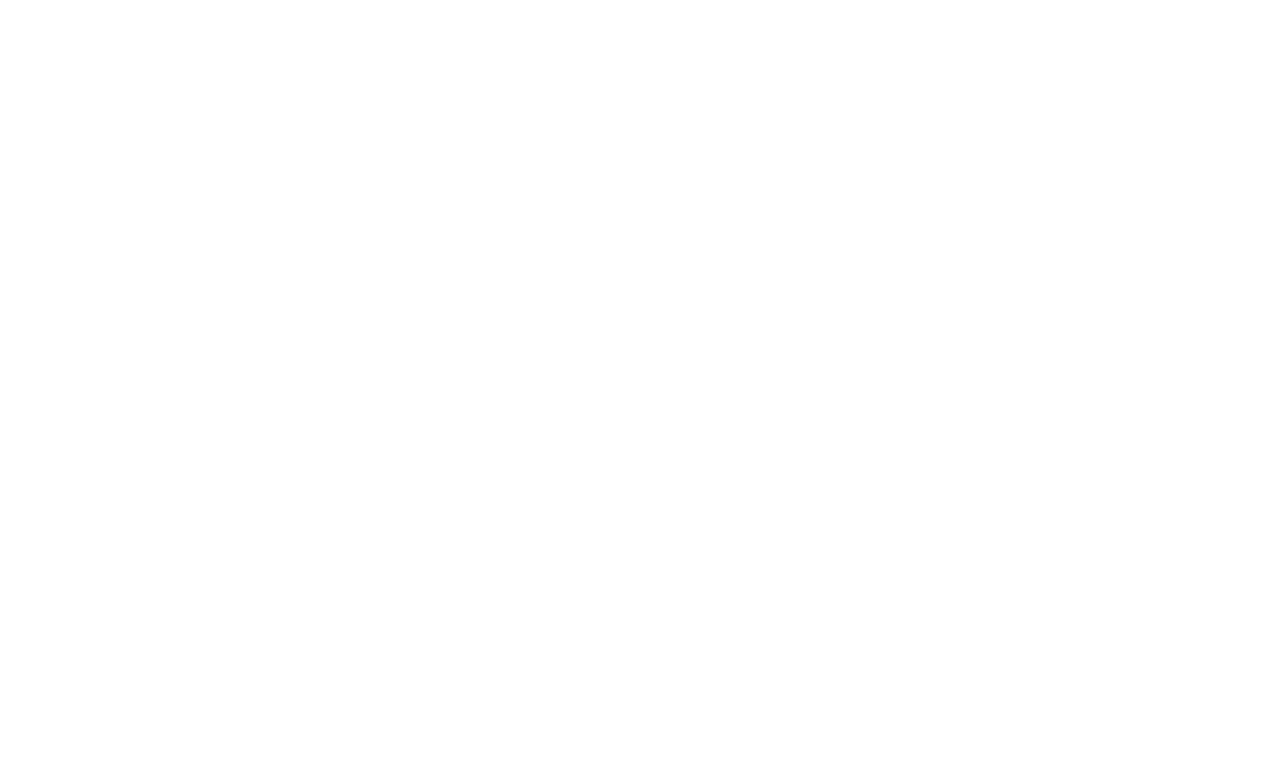 scroll, scrollTop: 0, scrollLeft: 0, axis: both 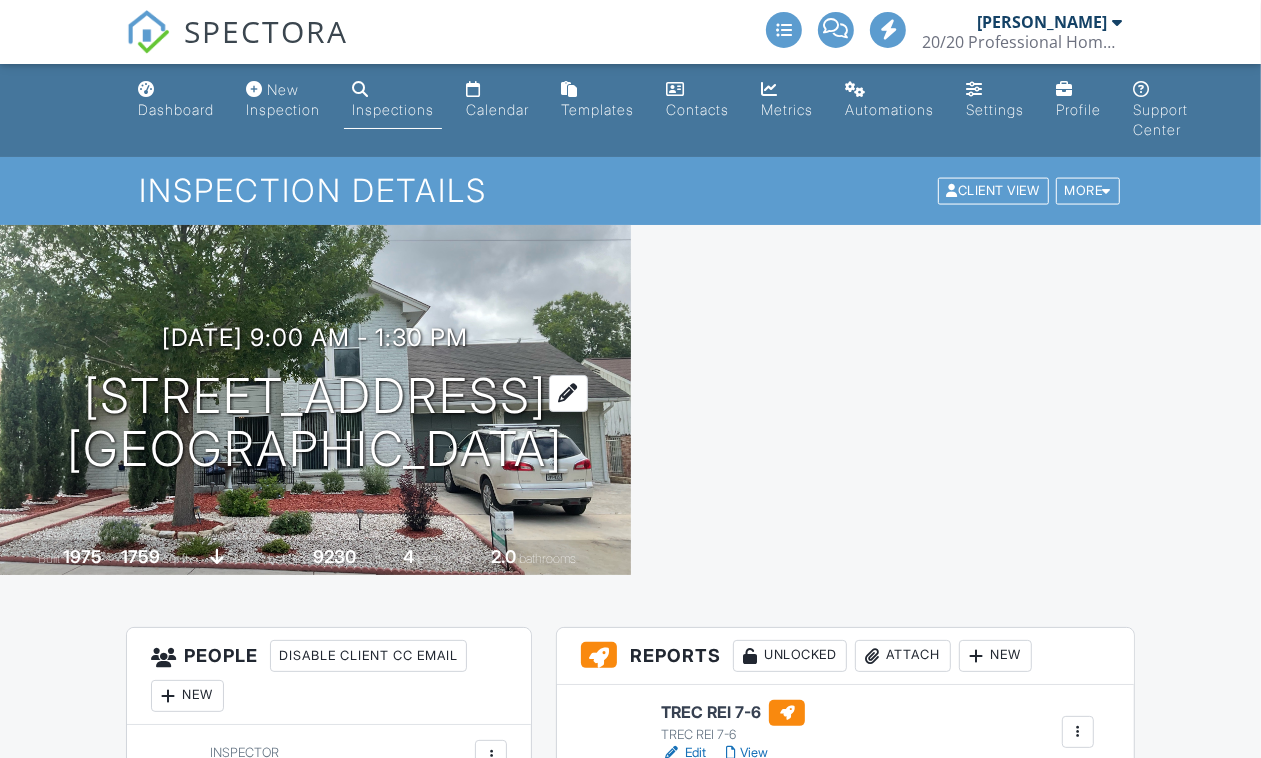 click on "7206 Forest Meadow St
San Antonio, TX 78240" at bounding box center (315, 423) 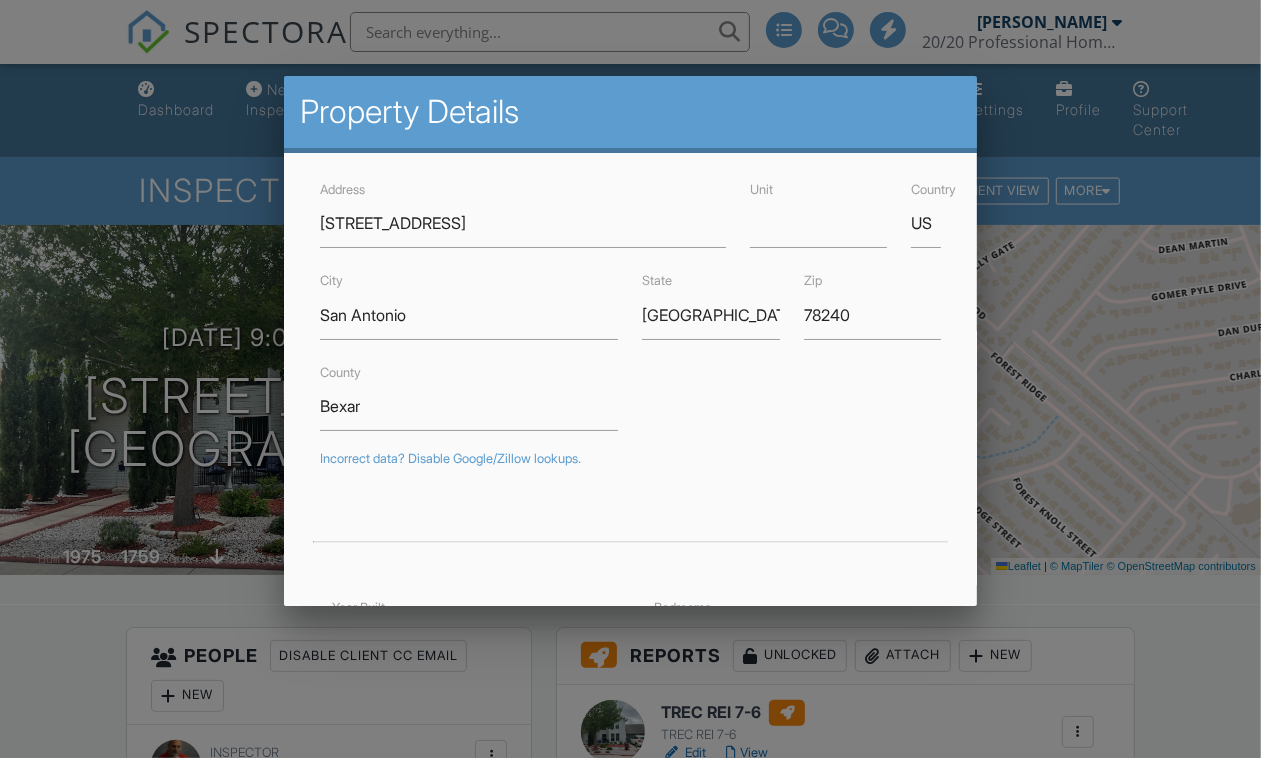 click on "Address
7206 Forest Meadow St
Unit
Country
US
City
San Antonio
State
TX
Zip
78240
County
Bexar
Incorrect data? Disable Google/Zillow lookups.
Year Built
1975
Square Feet
1759
Lot Size
9230
Latitude
29.503045
Foundation
▼ Slab Basement Slab Crawlspace
Basement
Slab
Crawlspace
Bedrooms
4
Bathrooms
2.0
Parking
Longitude
-98.605864
Cancel
Save" at bounding box center [631, 614] 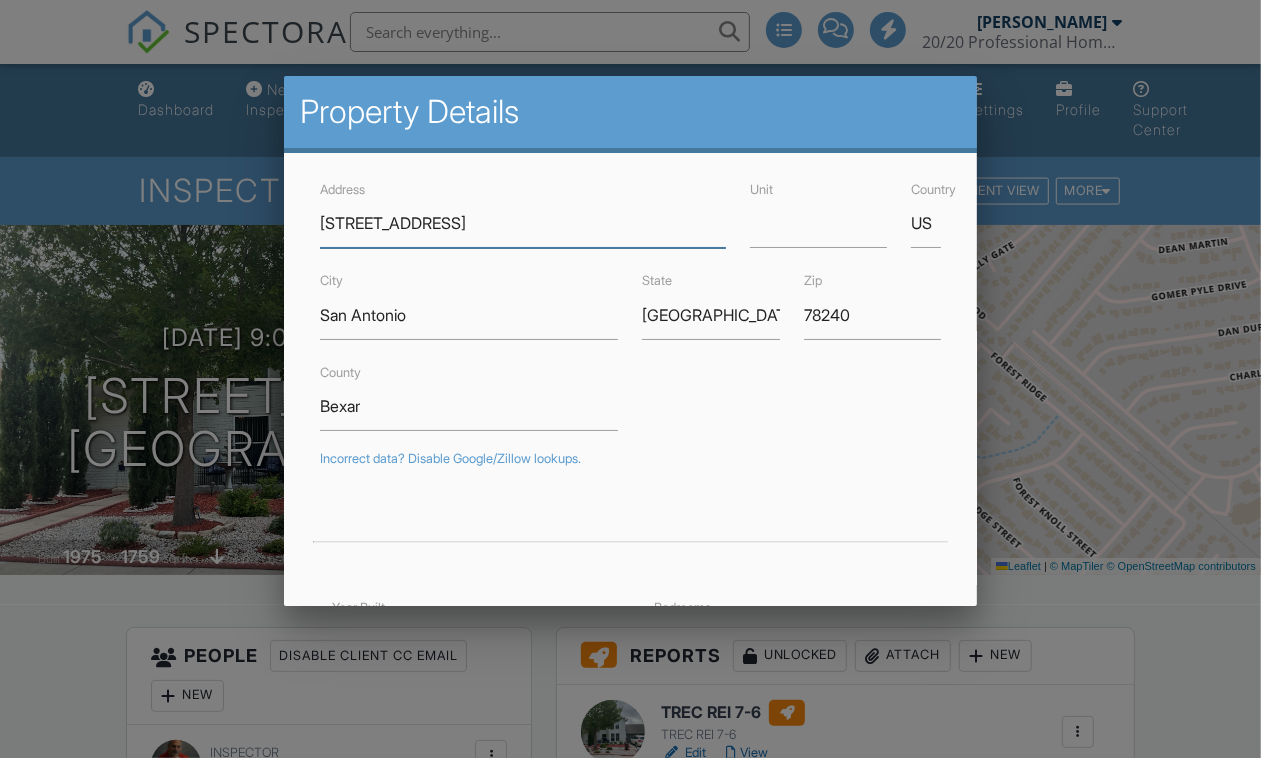 click on "[STREET_ADDRESS]" at bounding box center [523, 223] 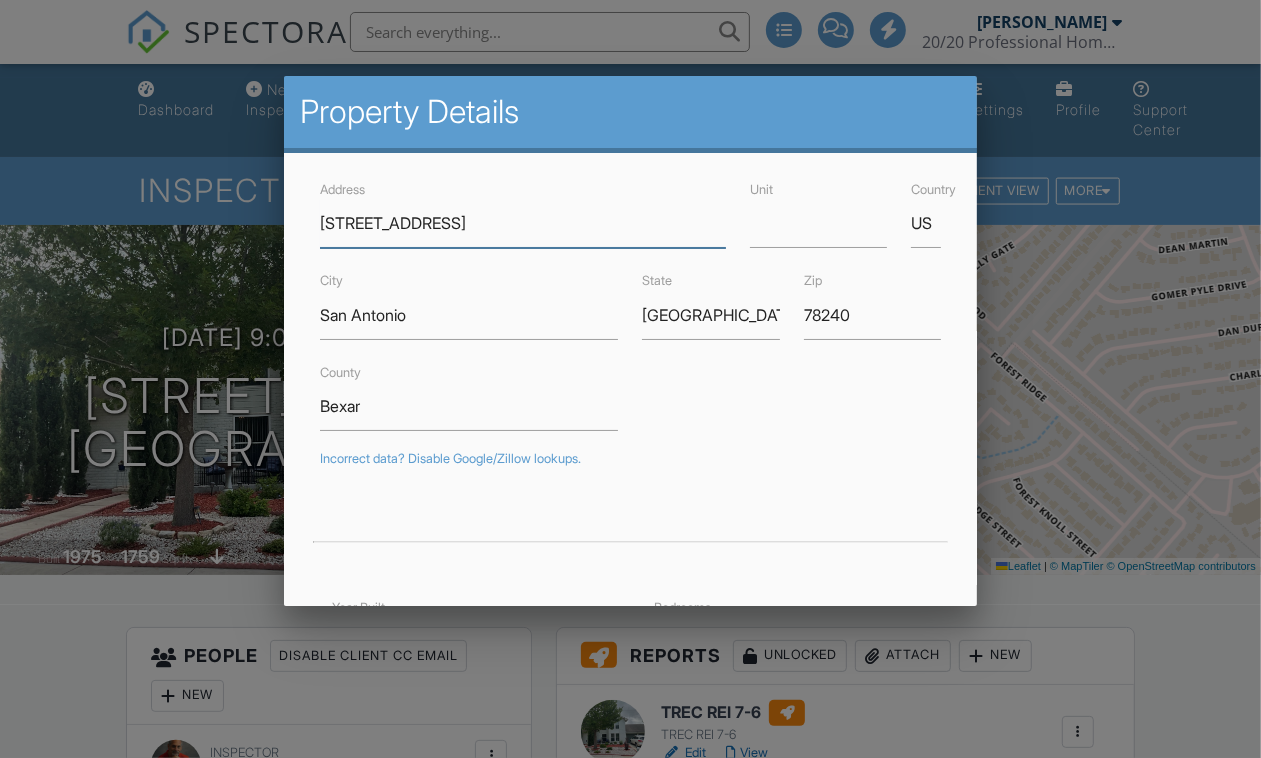 click on "[STREET_ADDRESS]" at bounding box center (523, 223) 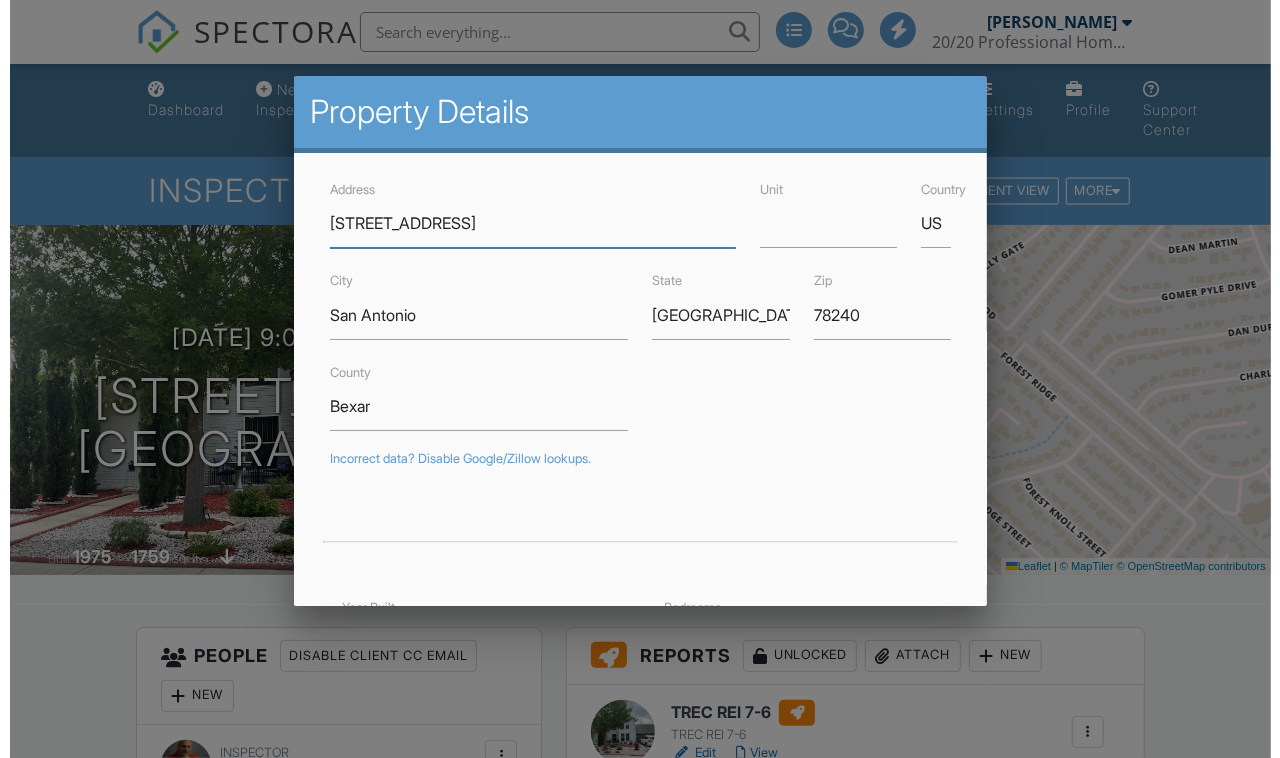 scroll, scrollTop: 0, scrollLeft: 0, axis: both 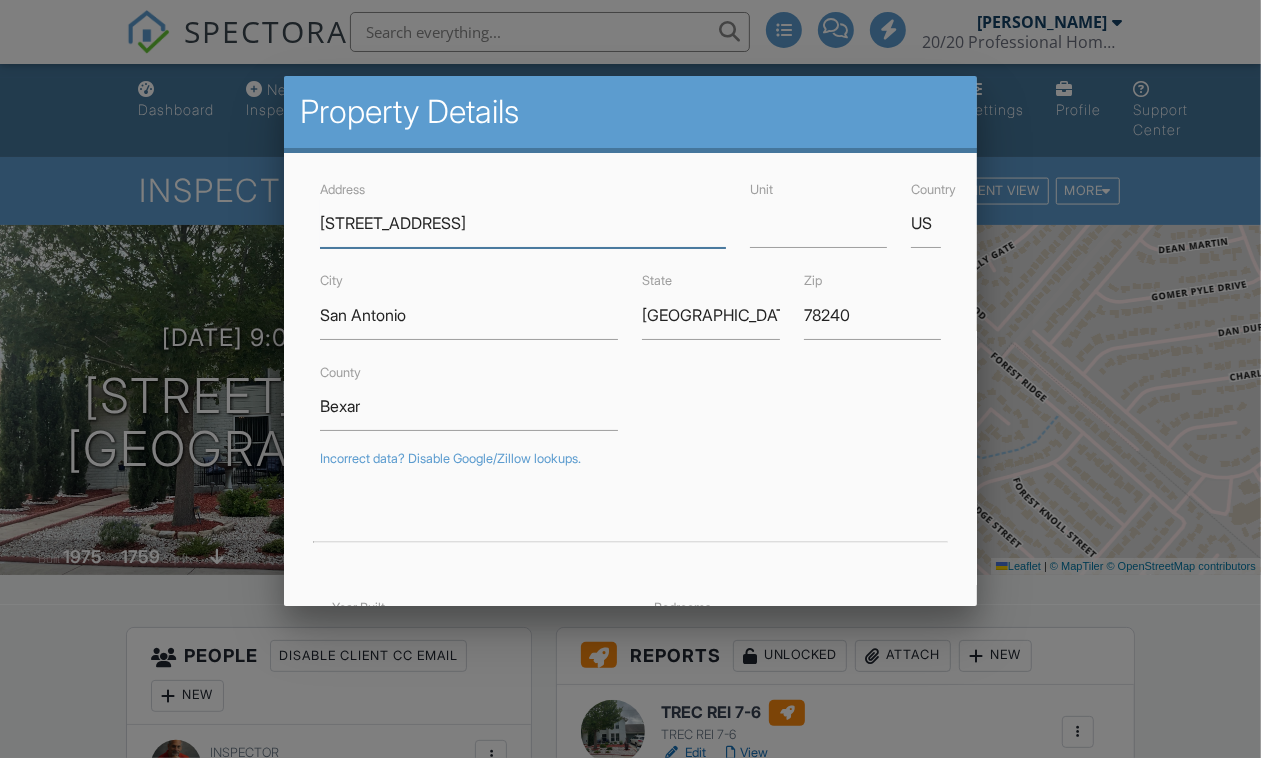 click on "[STREET_ADDRESS]" at bounding box center [523, 223] 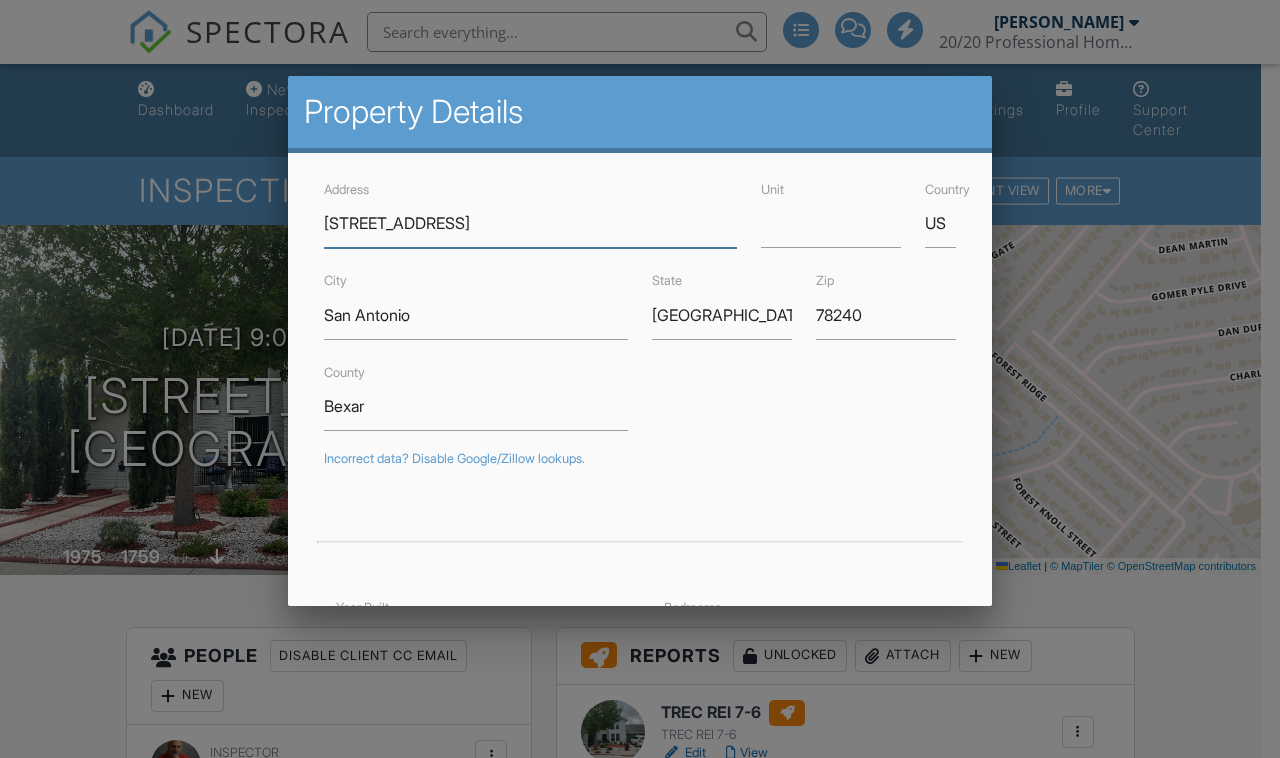 drag, startPoint x: 501, startPoint y: 226, endPoint x: 326, endPoint y: 222, distance: 175.04572 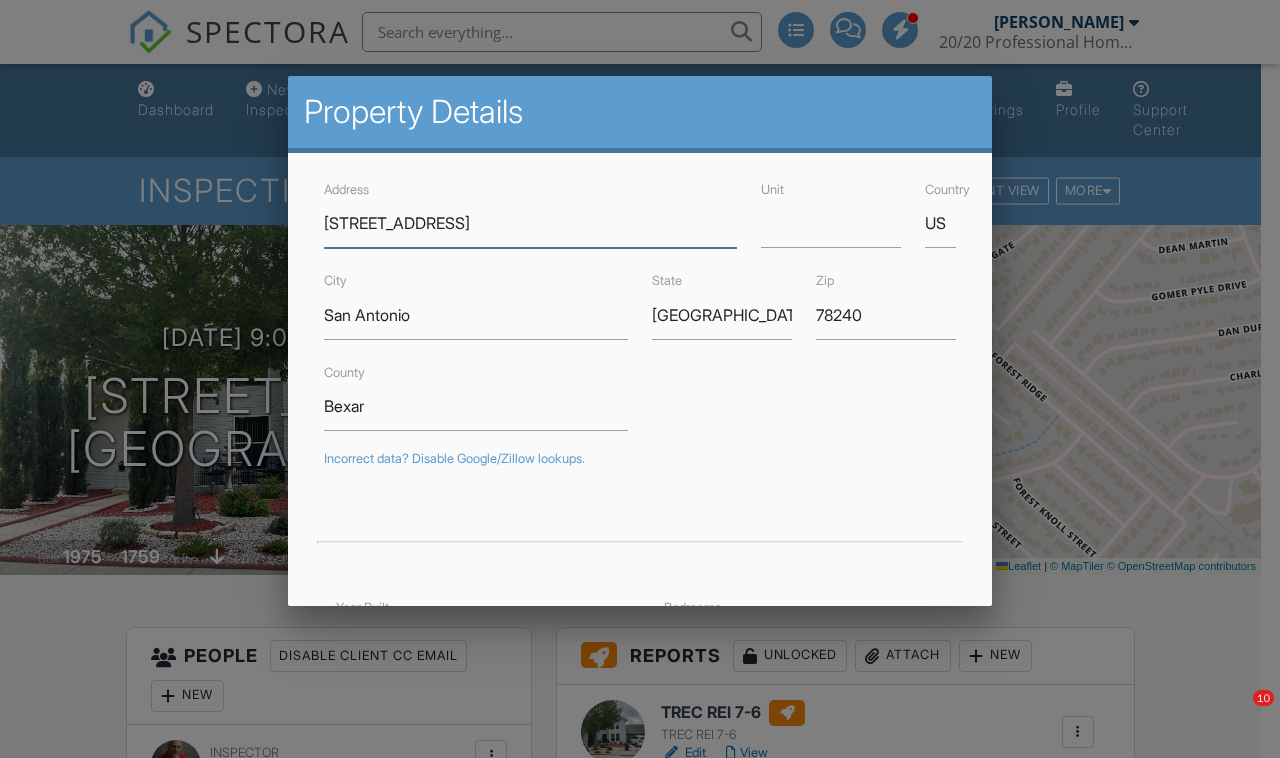 drag, startPoint x: 422, startPoint y: 218, endPoint x: 388, endPoint y: 218, distance: 34 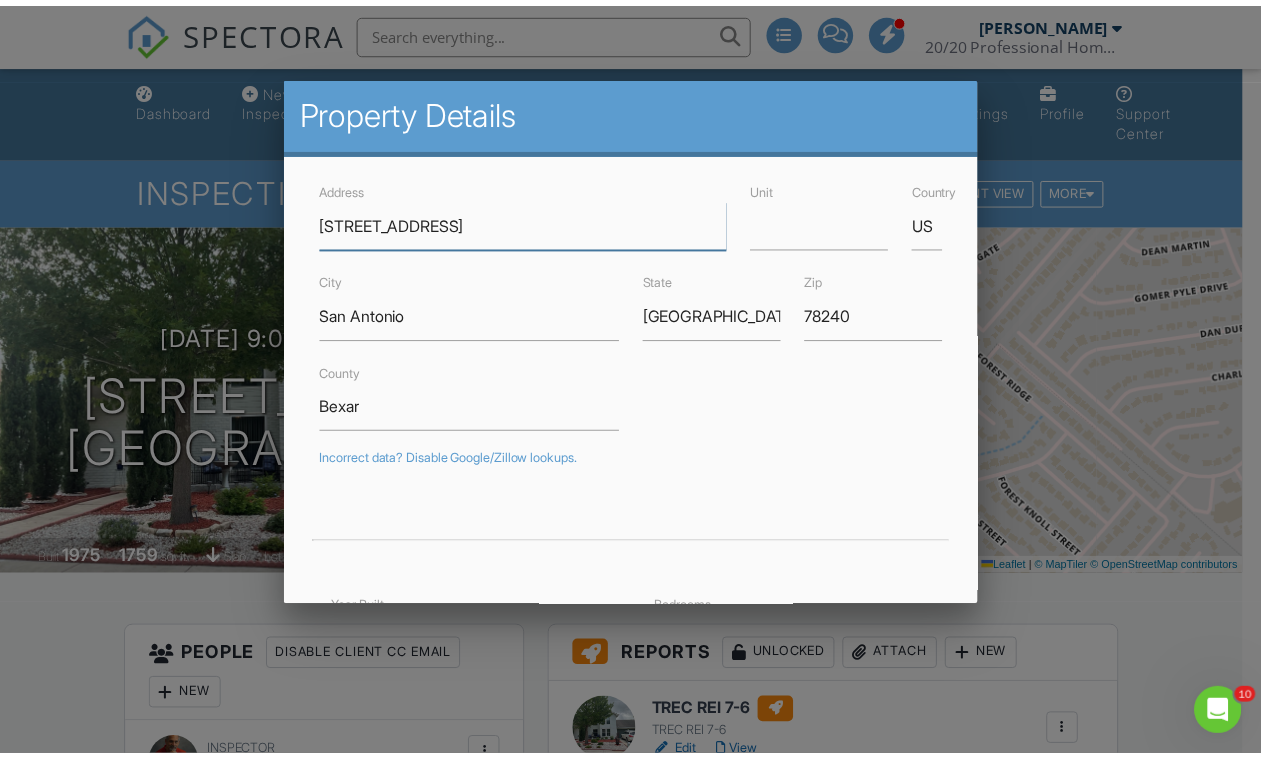 scroll, scrollTop: 0, scrollLeft: 0, axis: both 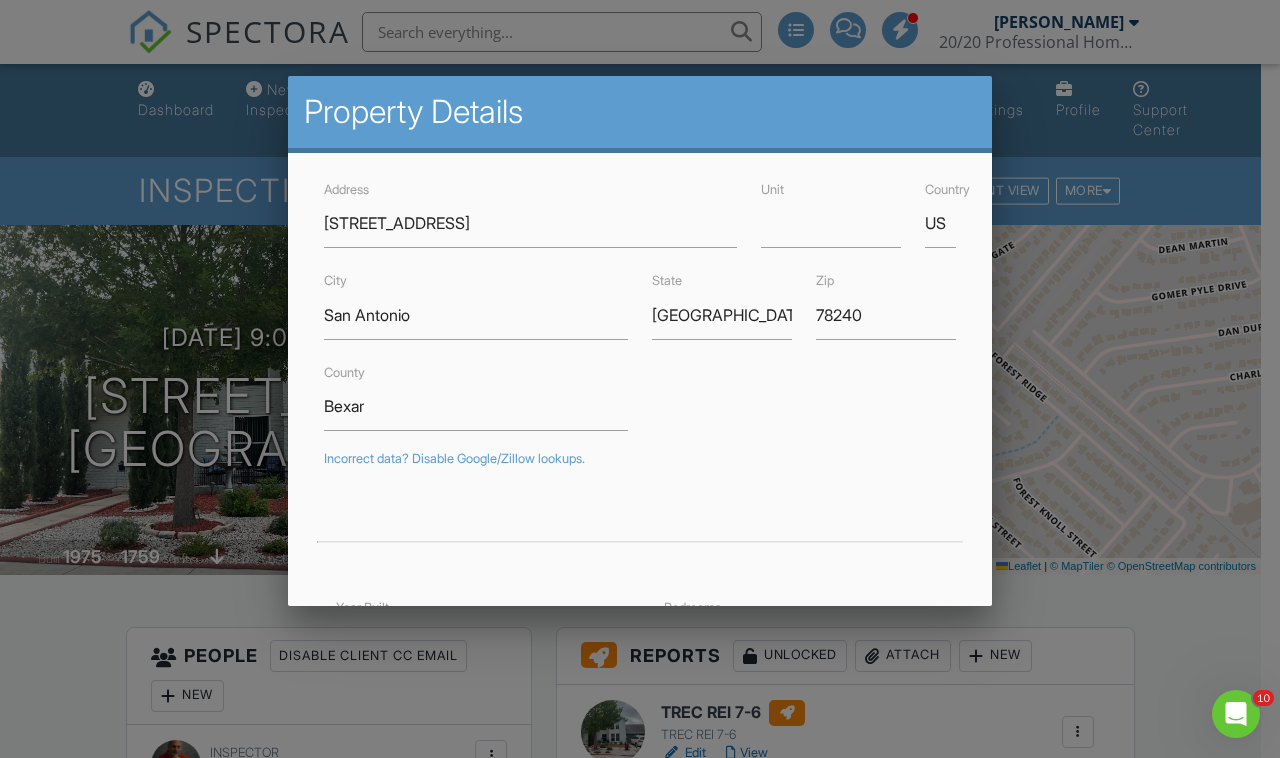 click at bounding box center [640, 374] 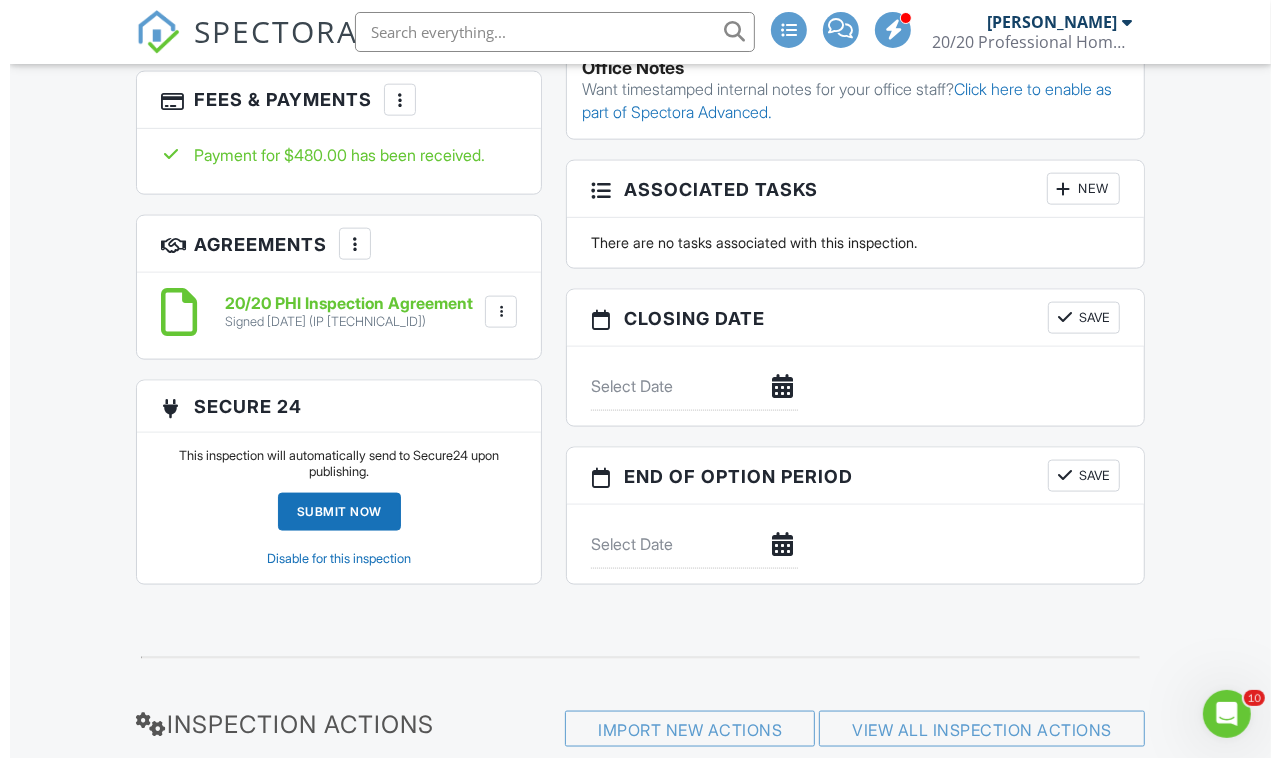 scroll, scrollTop: 1375, scrollLeft: 0, axis: vertical 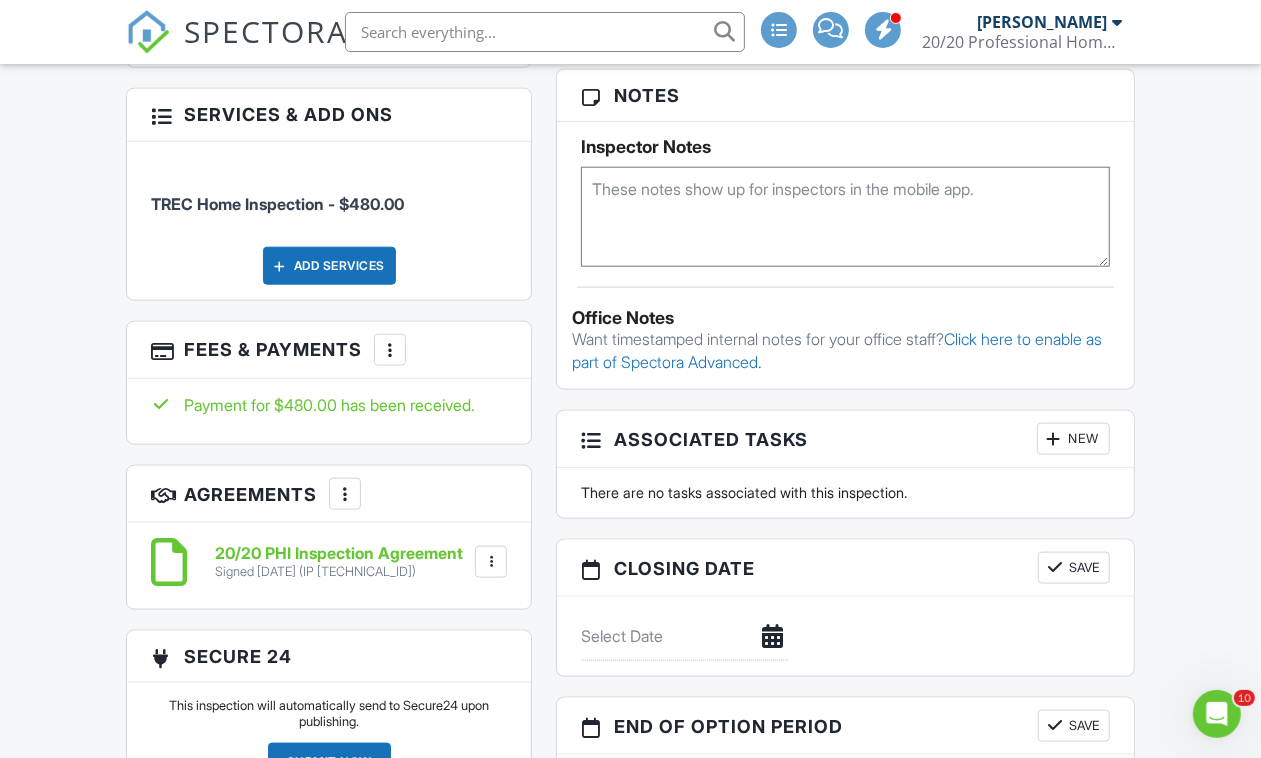 click on "Add Services" at bounding box center [329, 266] 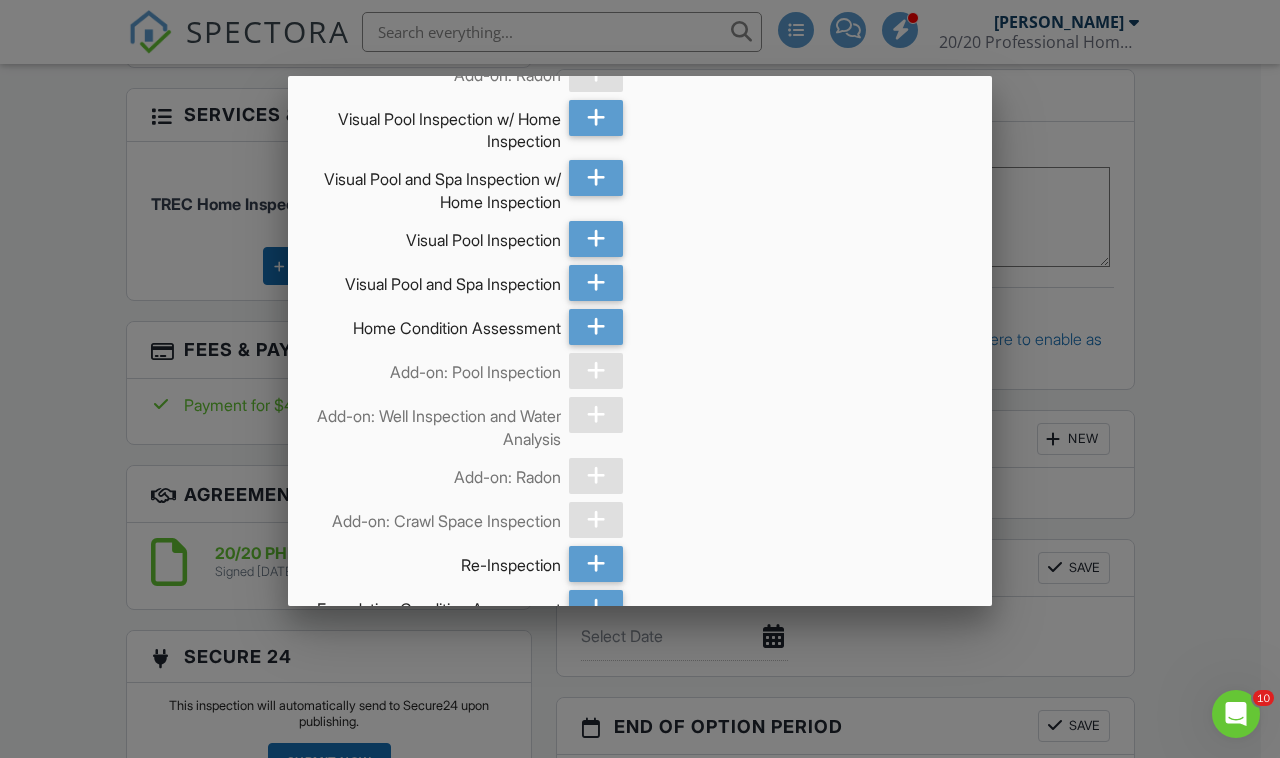 scroll, scrollTop: 1500, scrollLeft: 0, axis: vertical 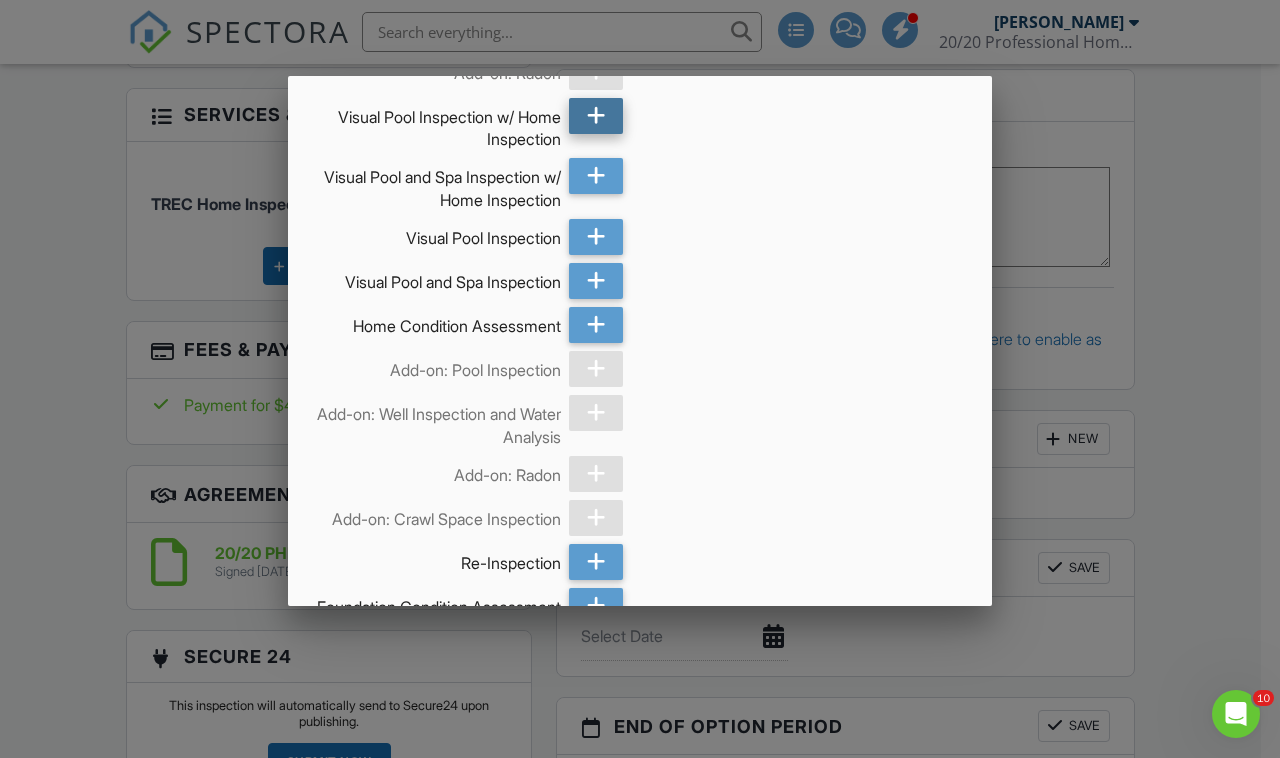 click at bounding box center [595, 116] 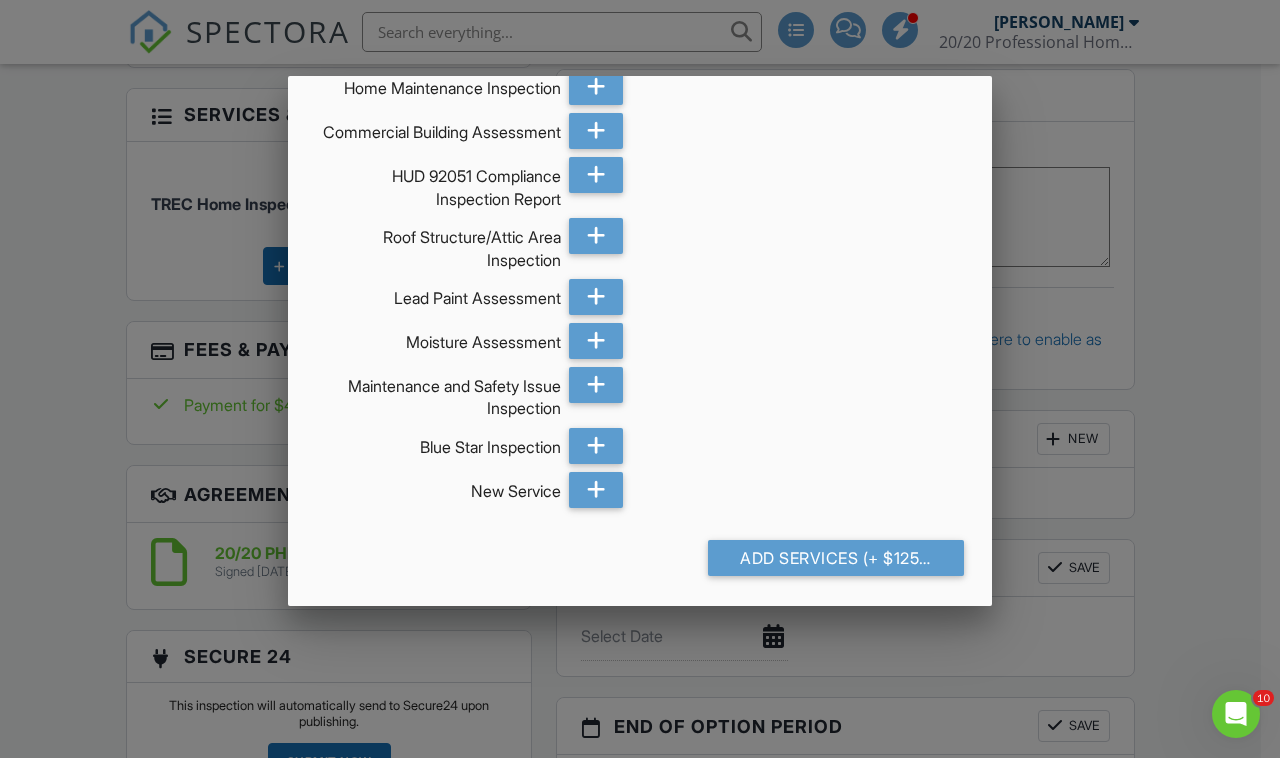 scroll, scrollTop: 2695, scrollLeft: 0, axis: vertical 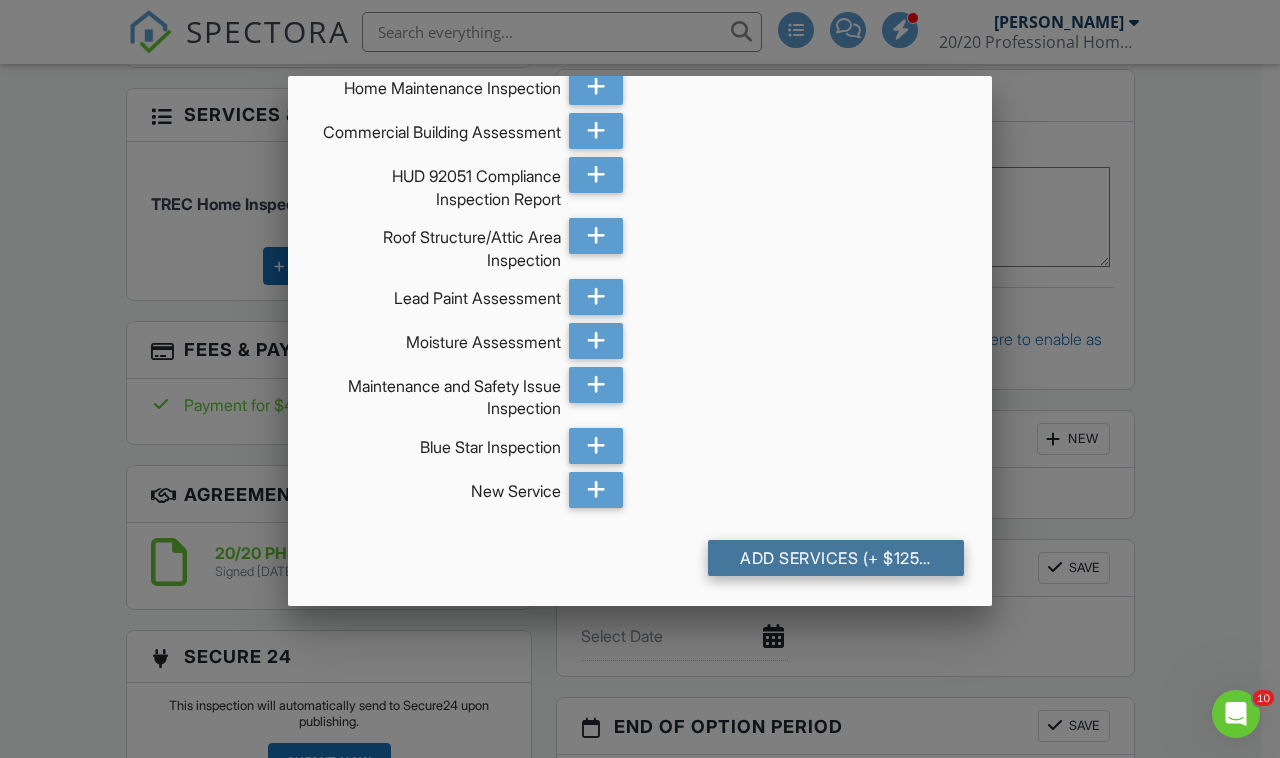 click on "Add Services
(+ $125.0)" at bounding box center [836, 558] 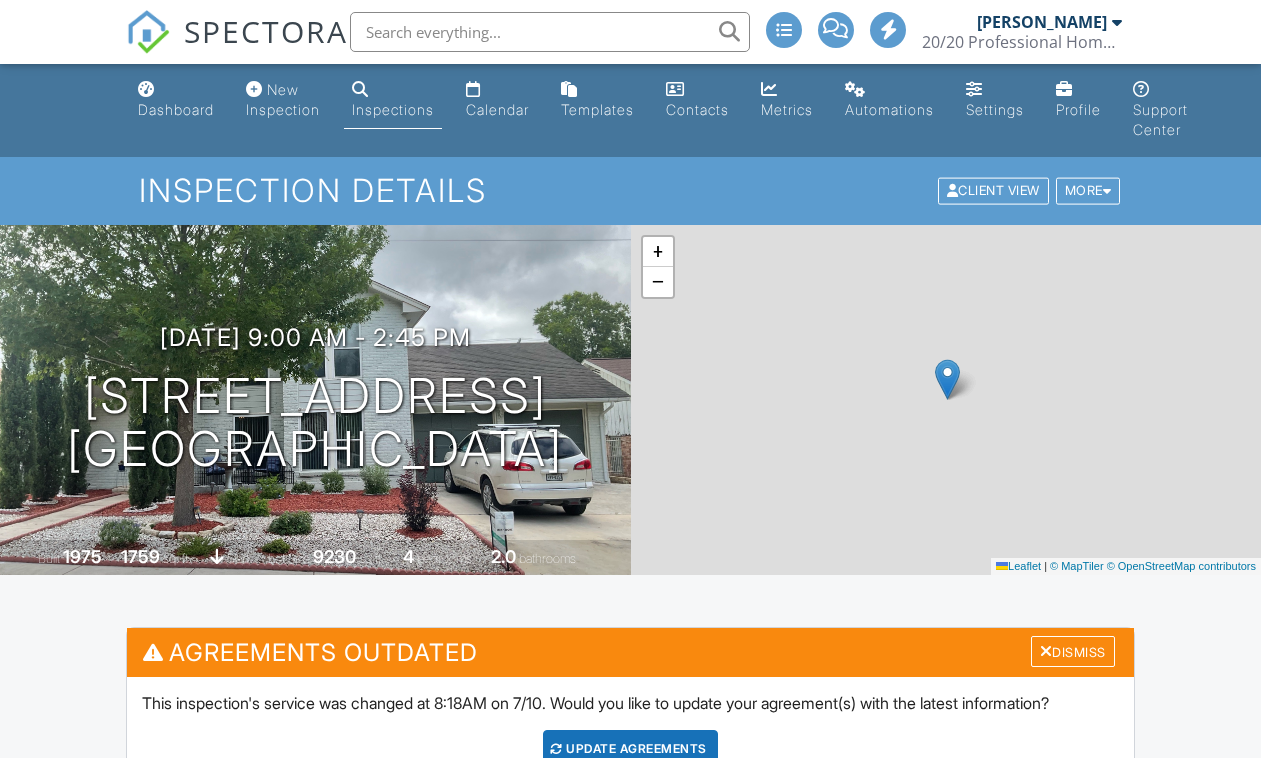 scroll, scrollTop: 250, scrollLeft: 0, axis: vertical 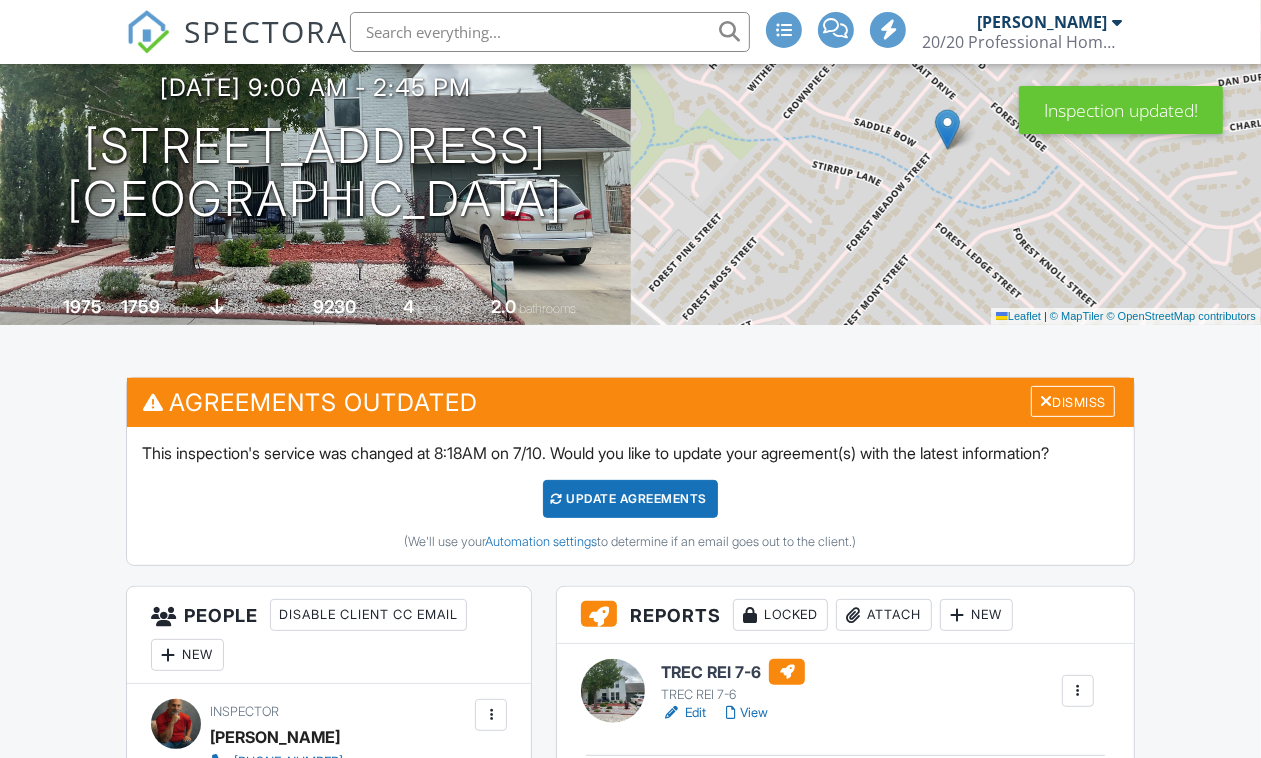 click at bounding box center [390, 1782] 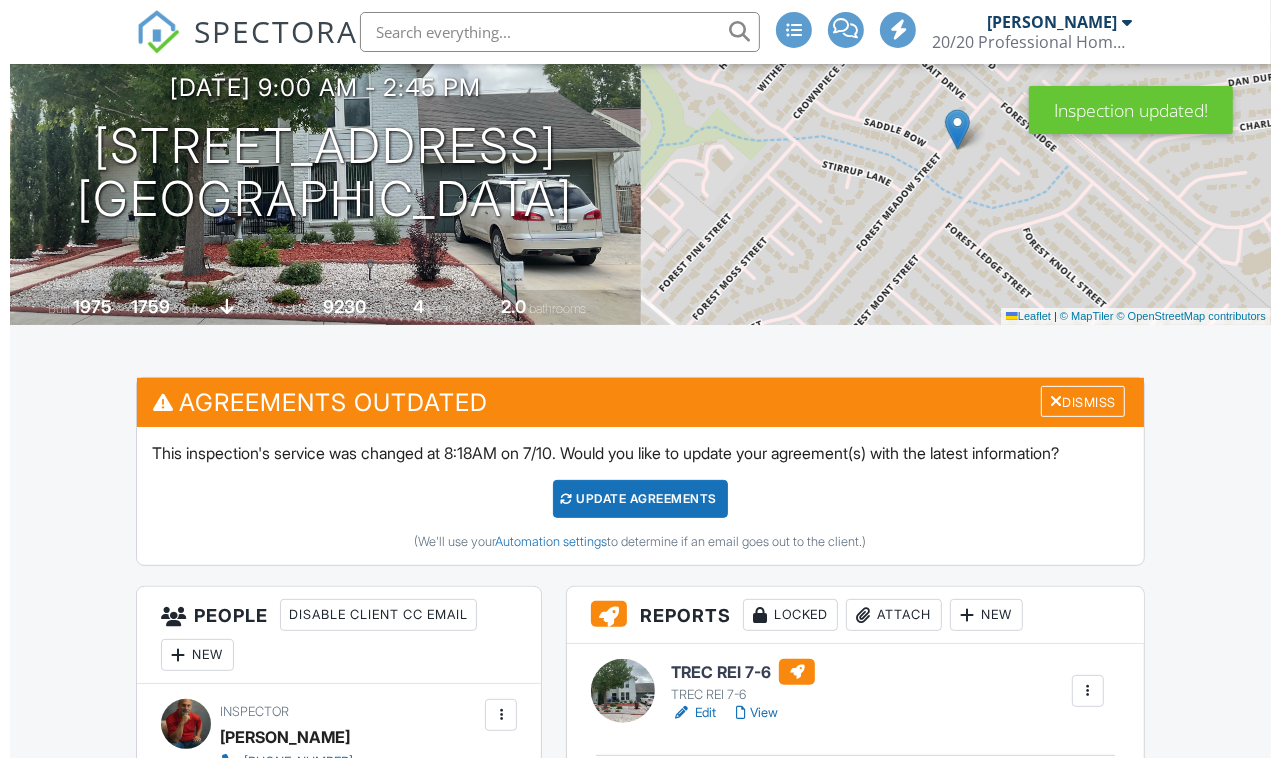 scroll, scrollTop: 1625, scrollLeft: 0, axis: vertical 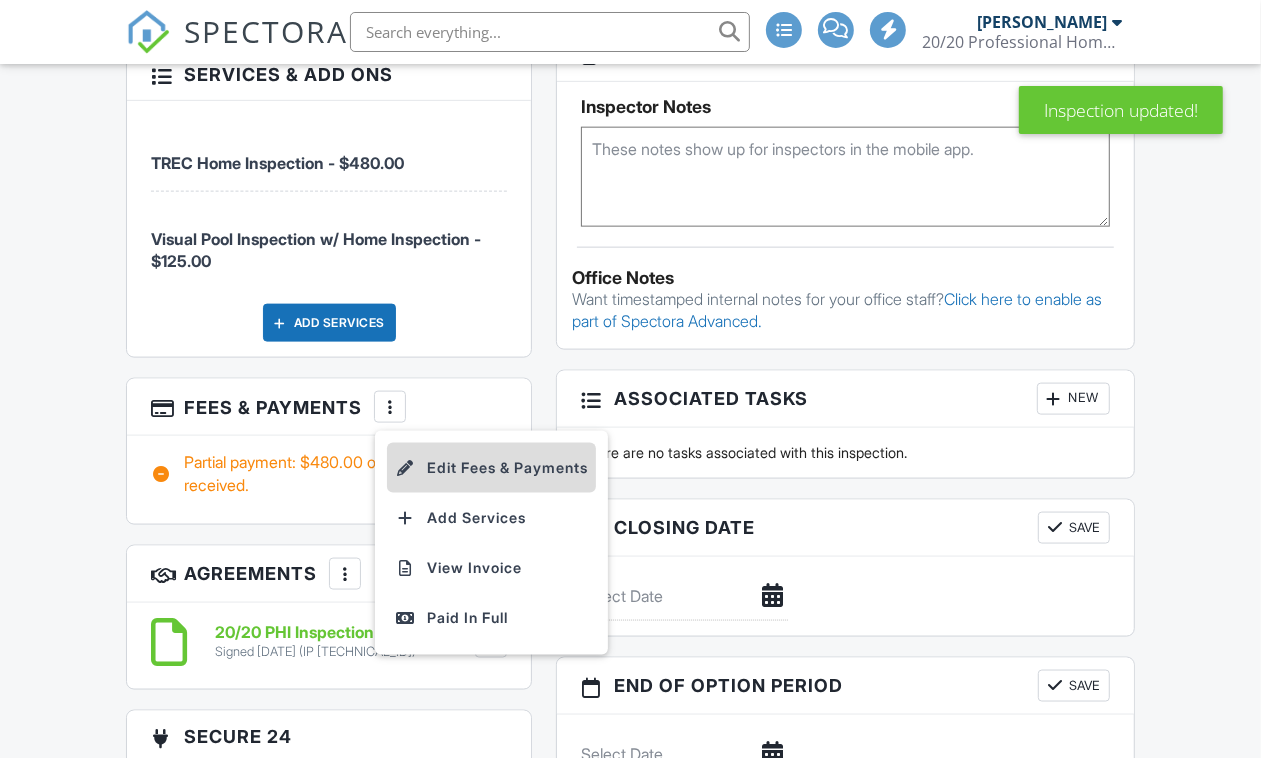 click on "Edit Fees & Payments" at bounding box center (491, 468) 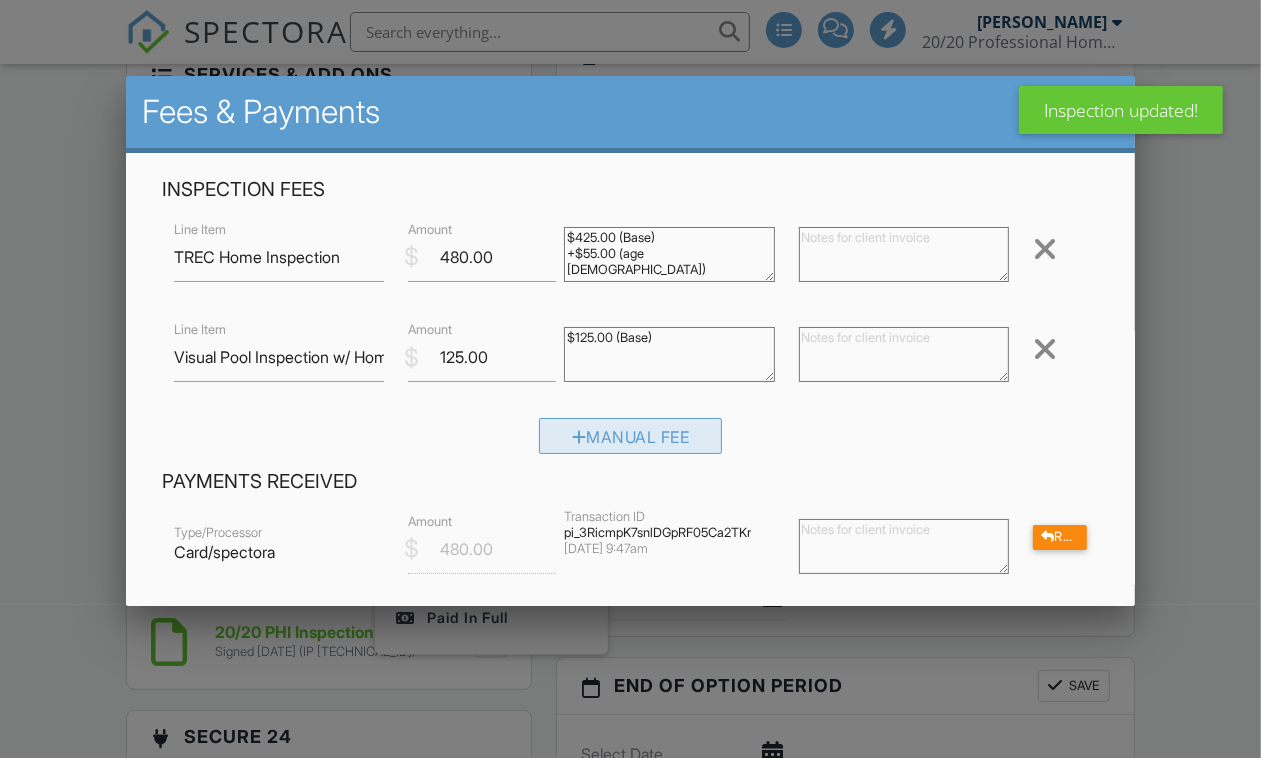 click on "Manual Fee" at bounding box center [631, 436] 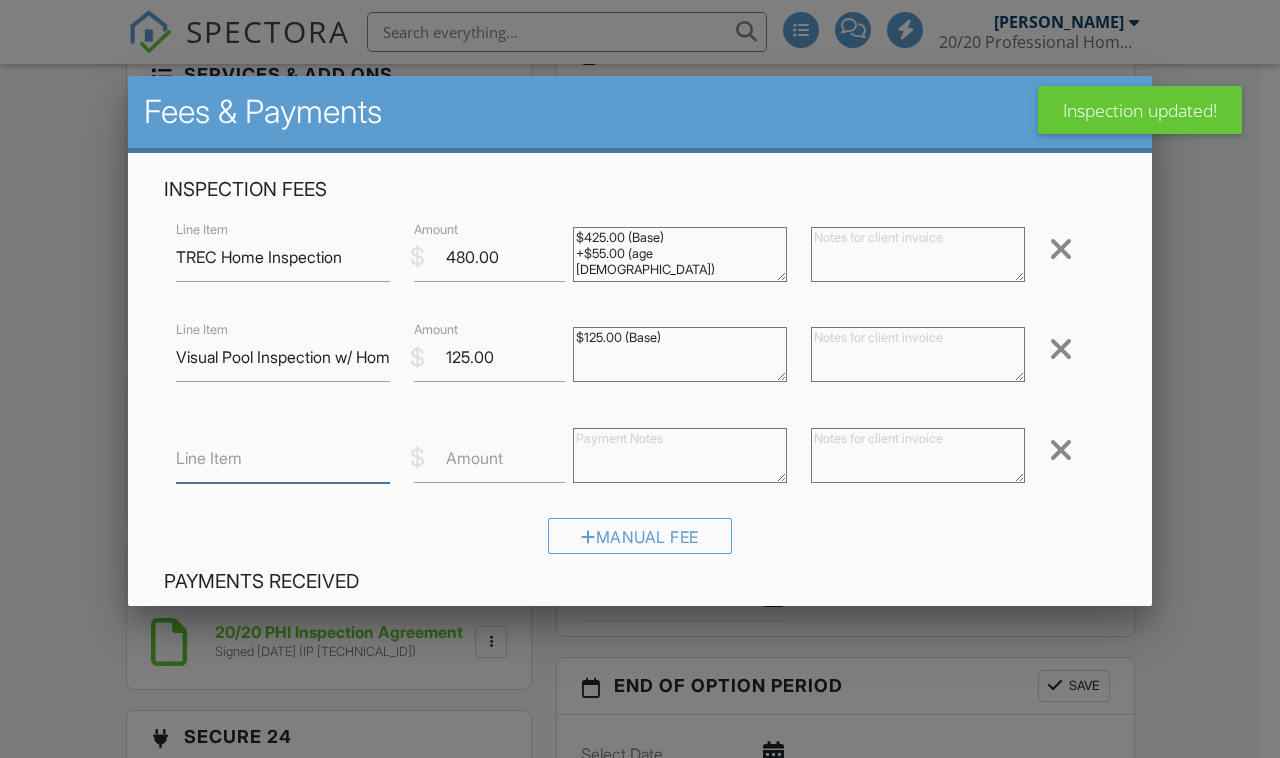 click on "Line Item" at bounding box center (283, 458) 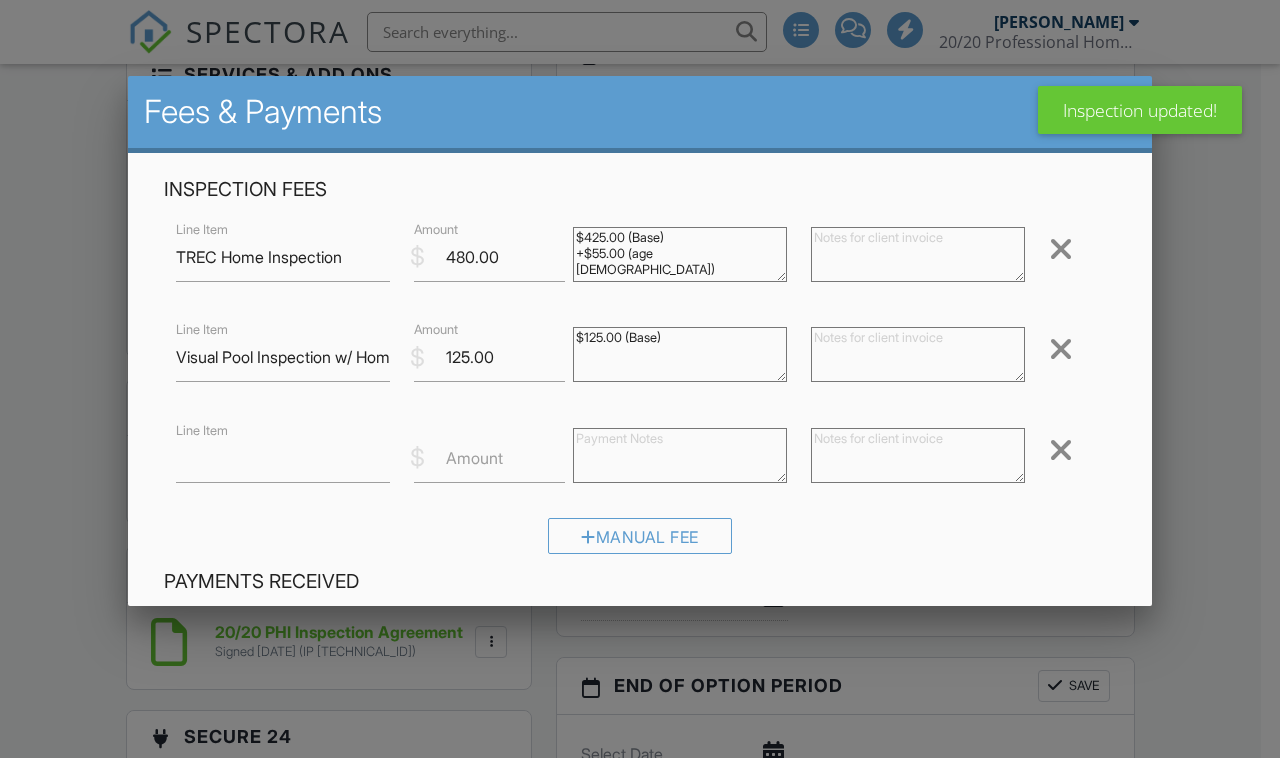 click on "Line Item" at bounding box center [202, 430] 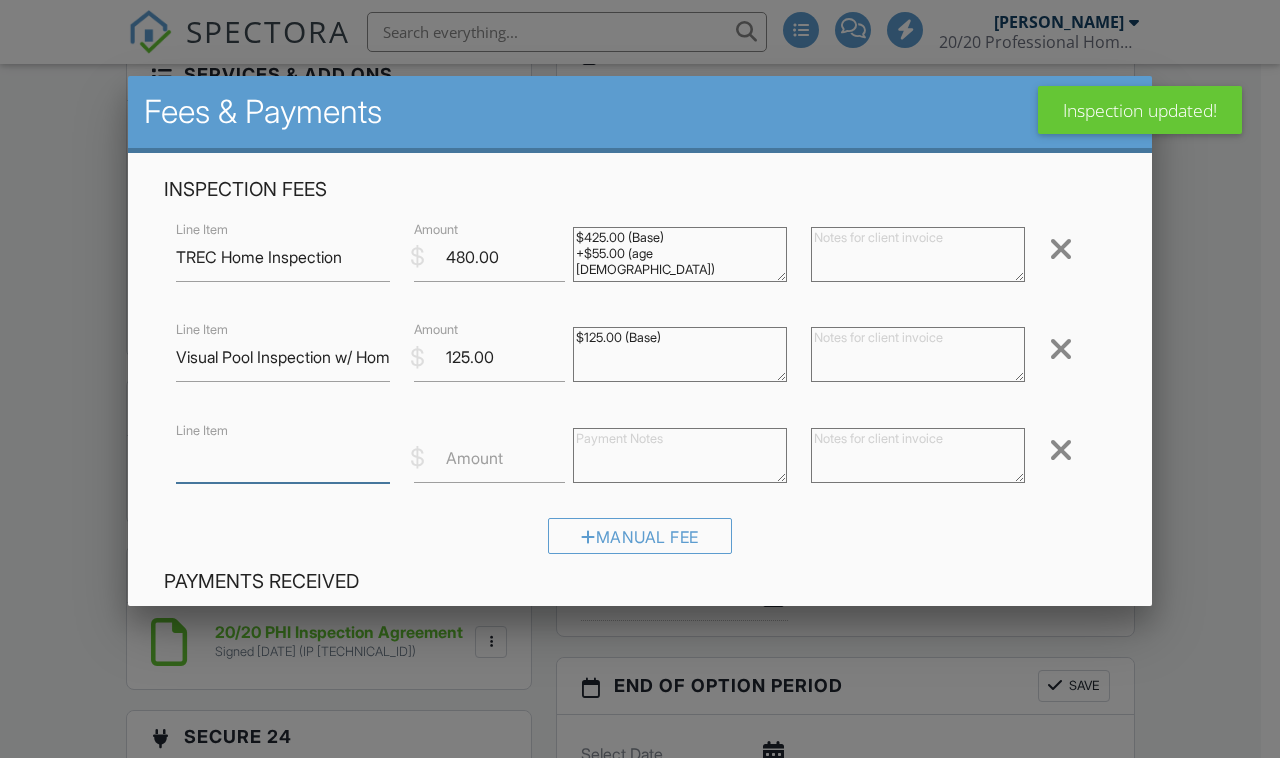 click on "Line Item" at bounding box center [283, 458] 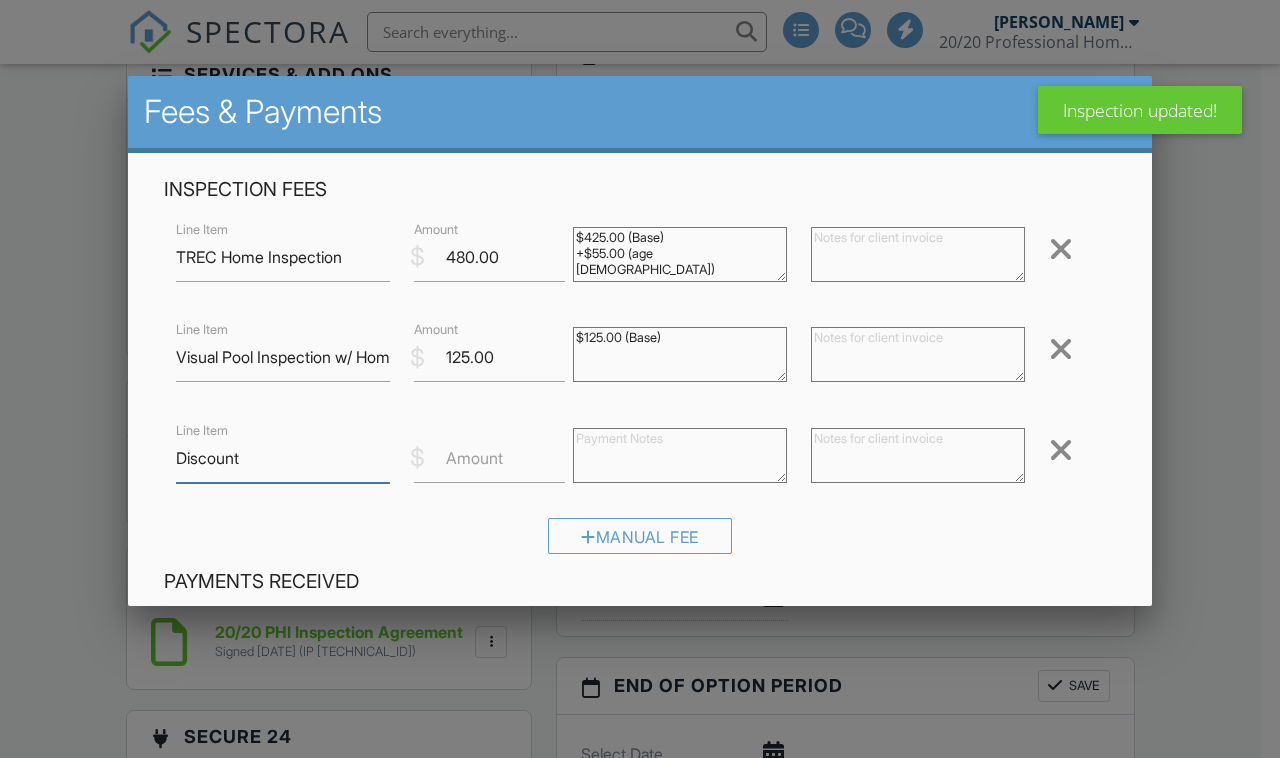 scroll, scrollTop: 1625, scrollLeft: 0, axis: vertical 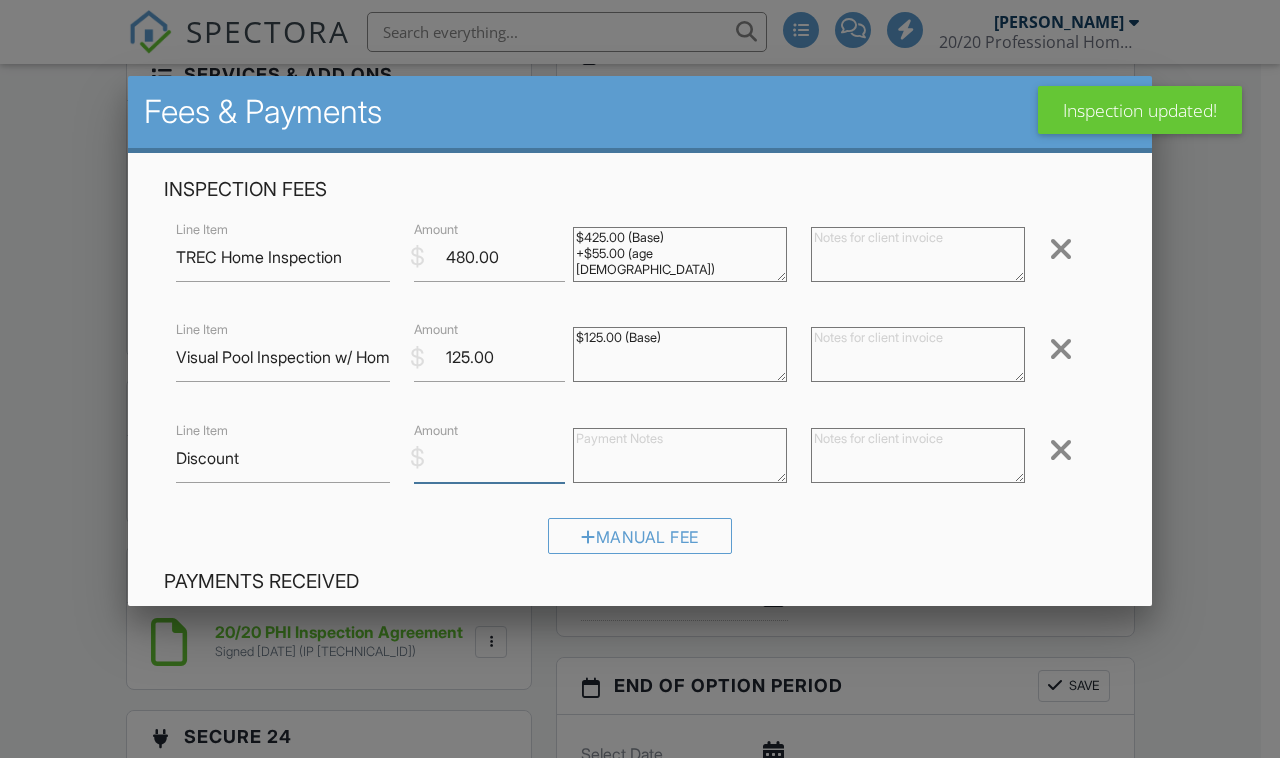 click on "Amount" at bounding box center (489, 458) 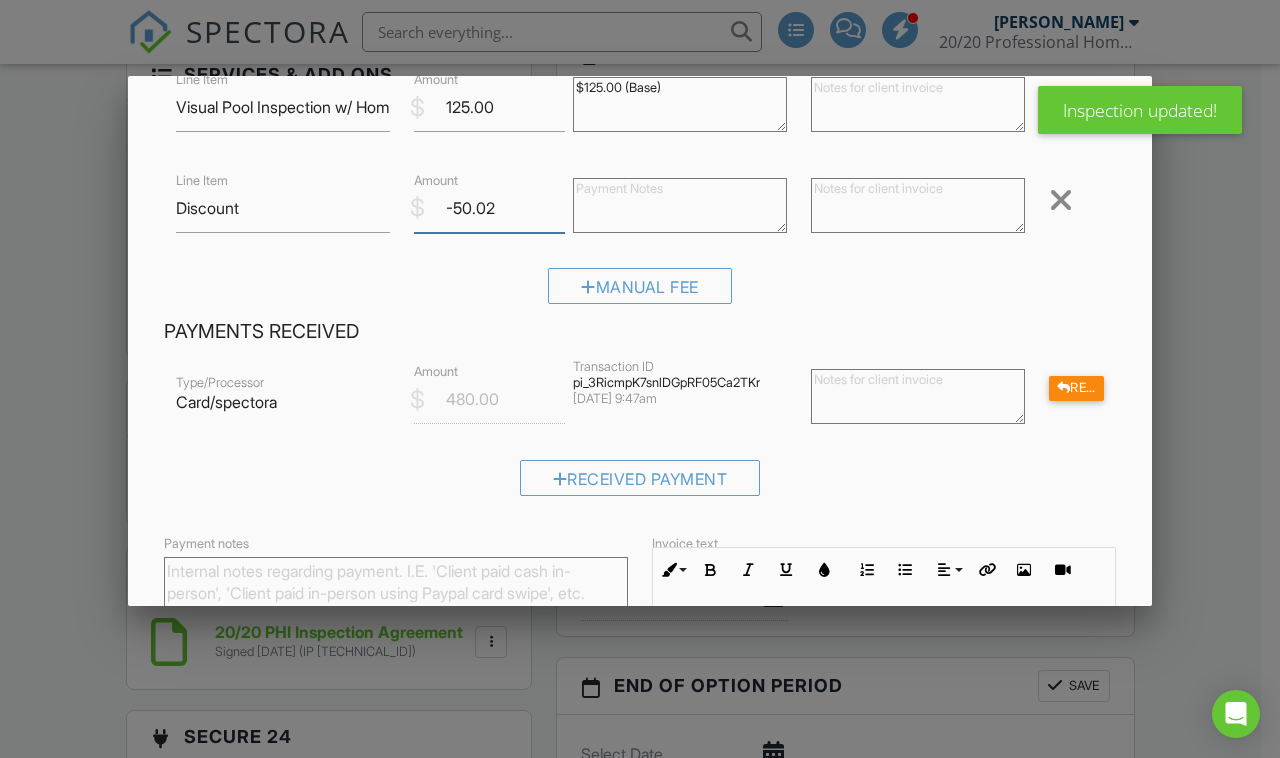 scroll, scrollTop: 527, scrollLeft: 0, axis: vertical 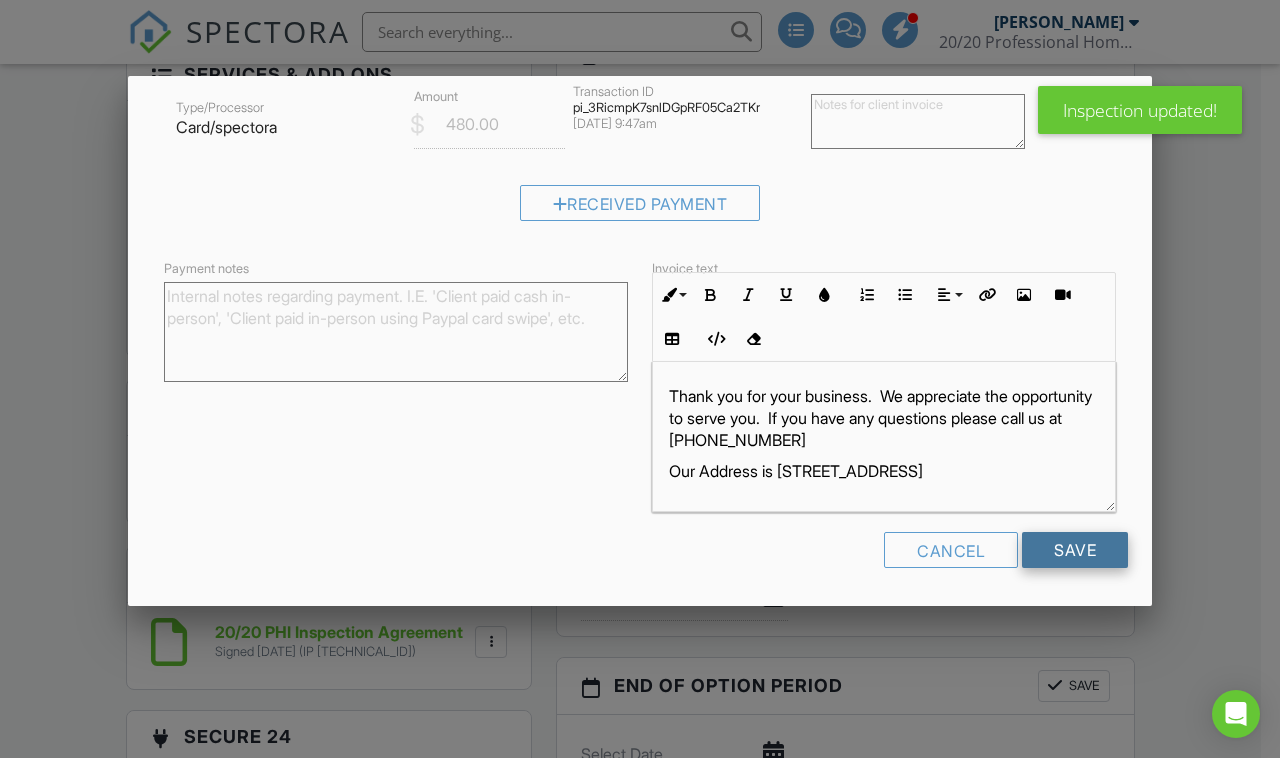 type on "-50.02" 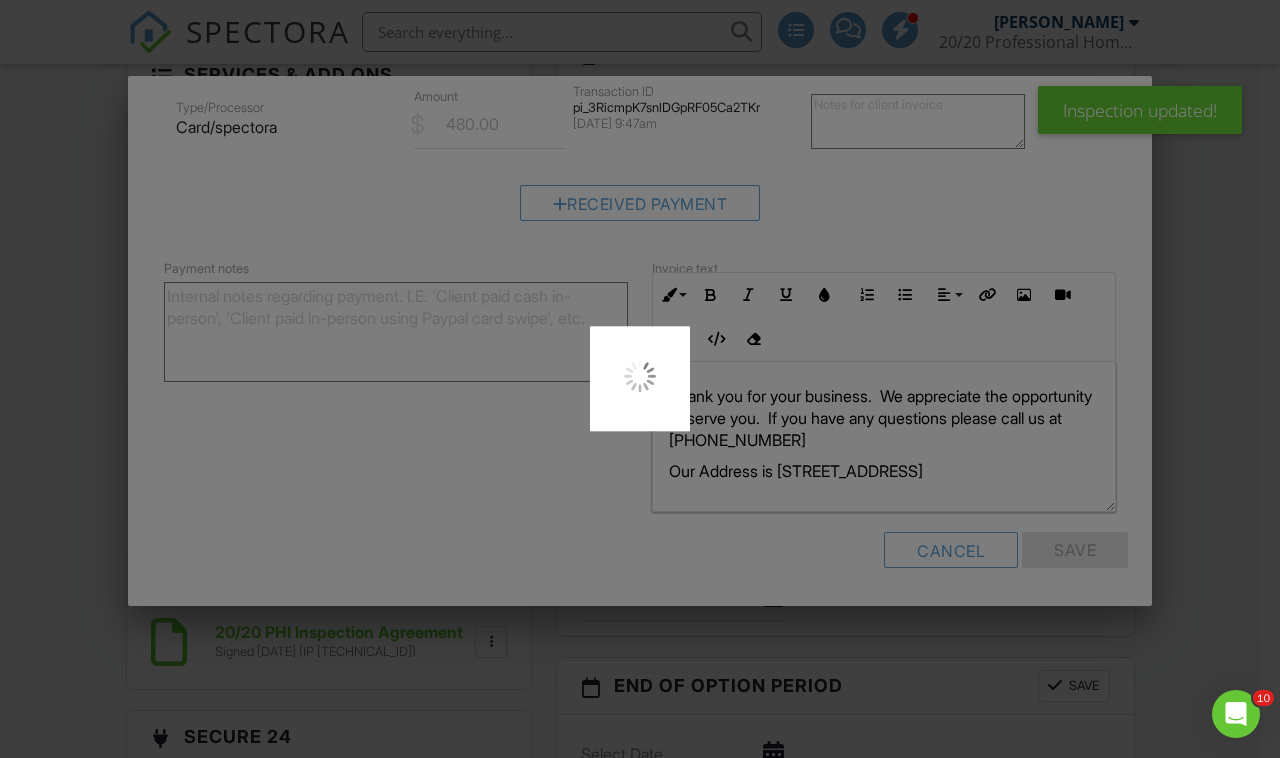 scroll, scrollTop: 0, scrollLeft: 0, axis: both 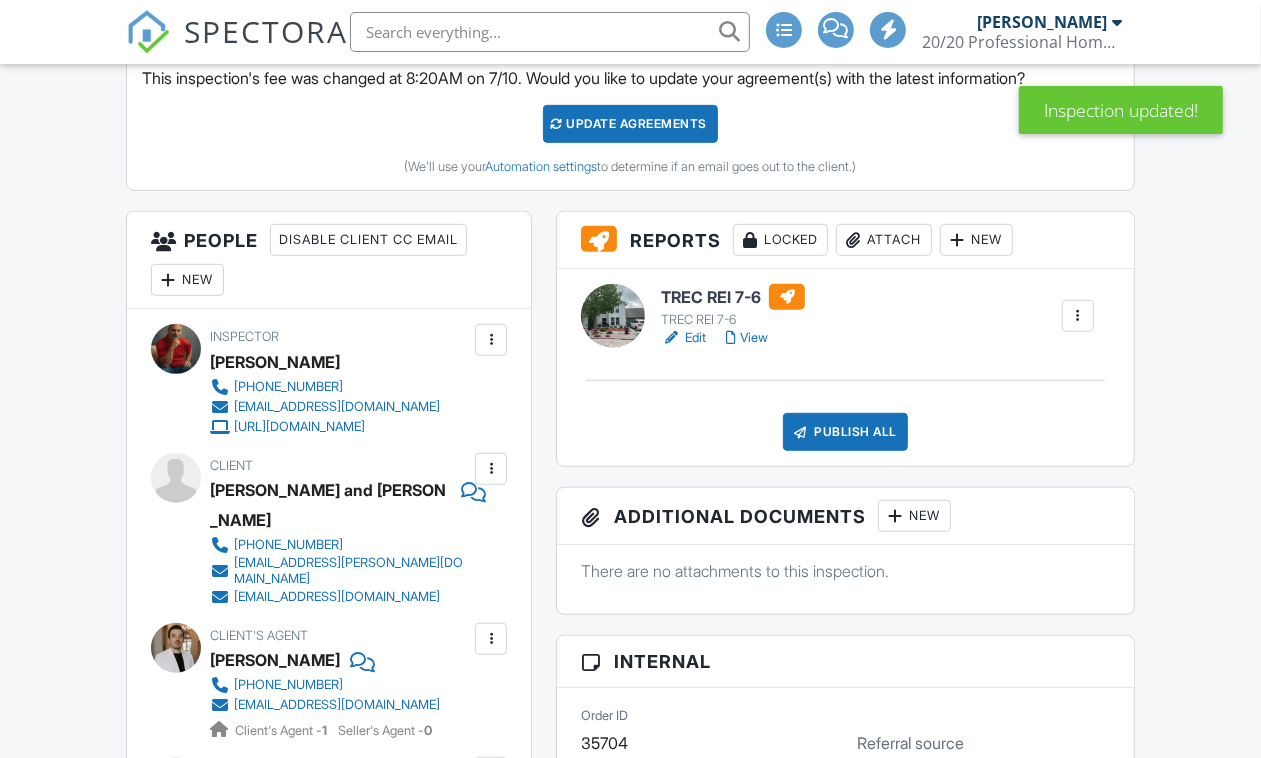 click on "New" at bounding box center (914, 516) 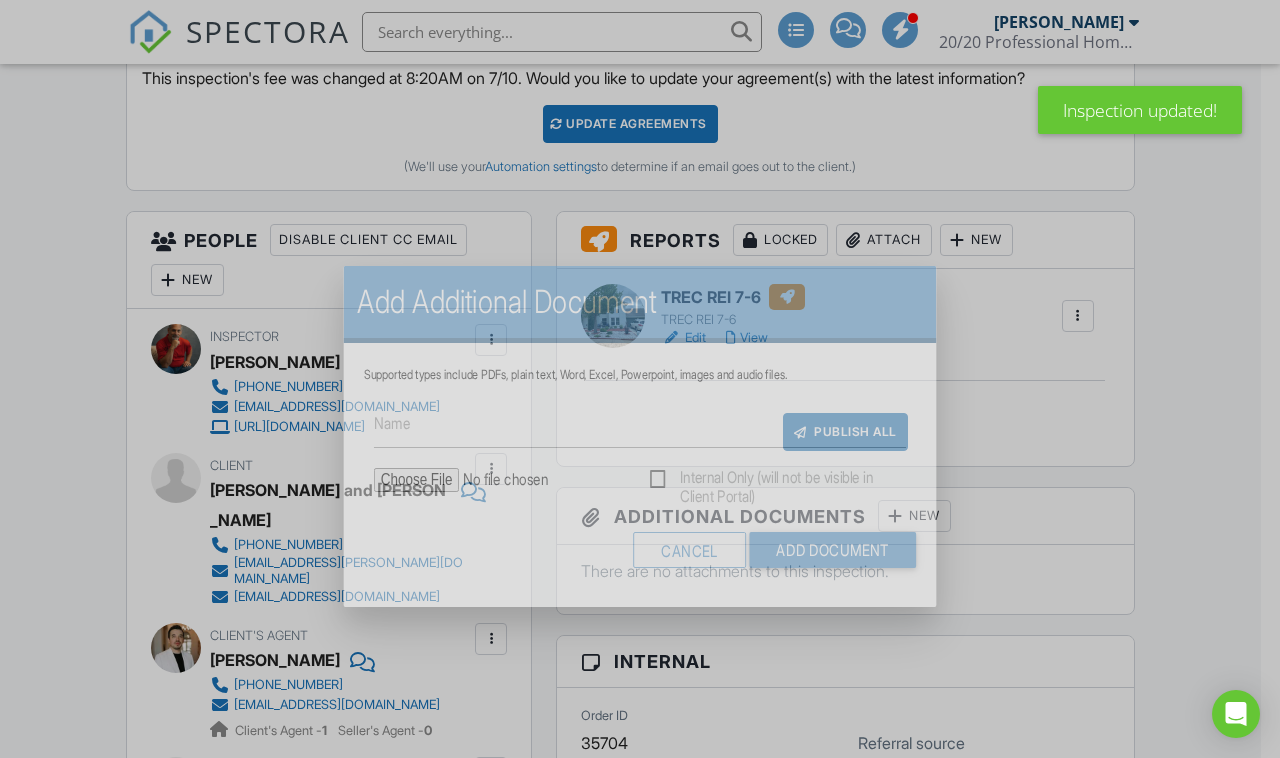 click on "Name
Internal Only (will not be visible in Client Portal)
Cancel
Add Document" at bounding box center [640, 483] 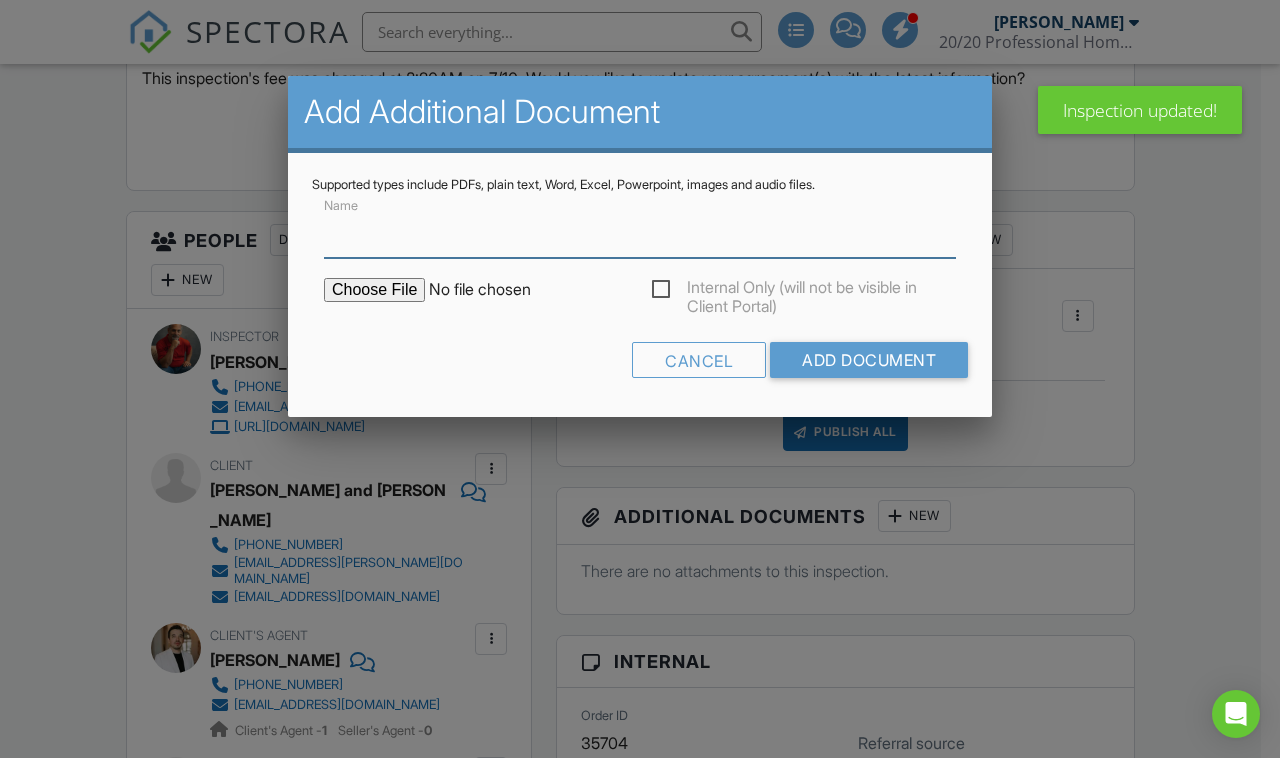 click on "Name" at bounding box center [640, 233] 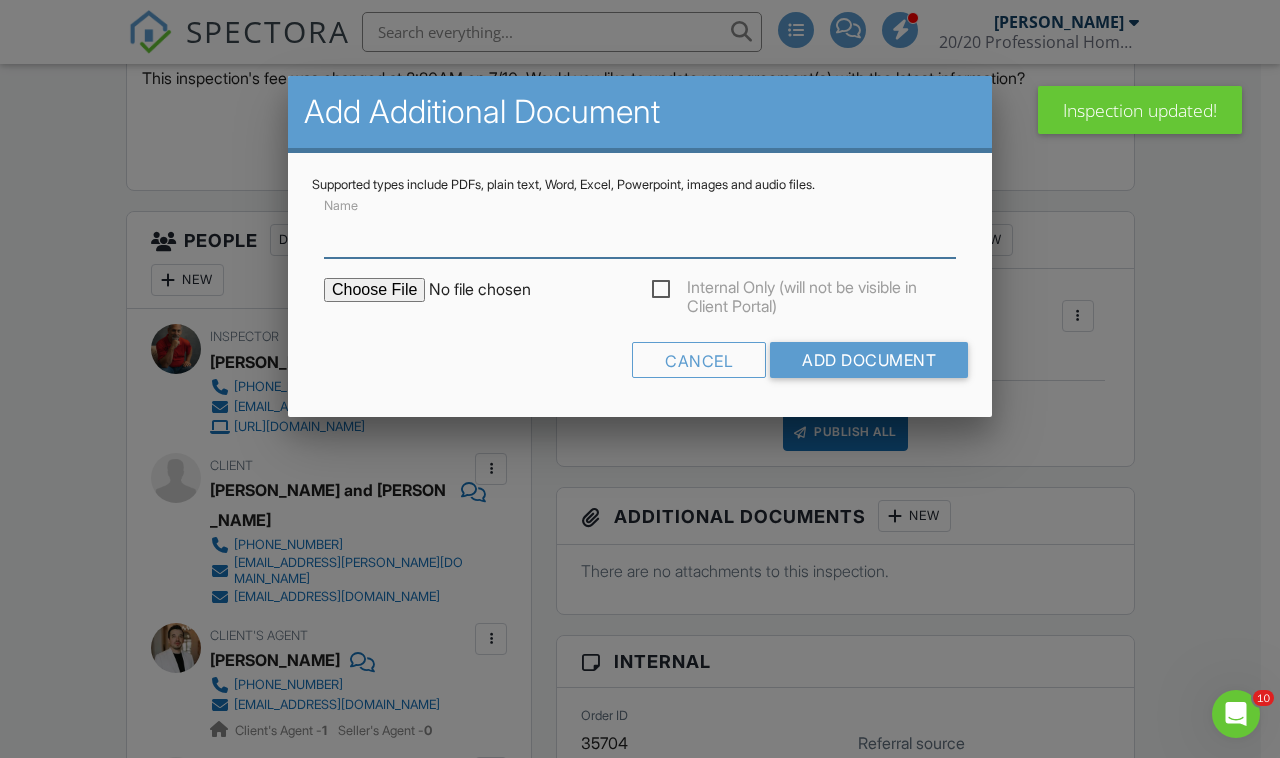 scroll, scrollTop: 0, scrollLeft: 0, axis: both 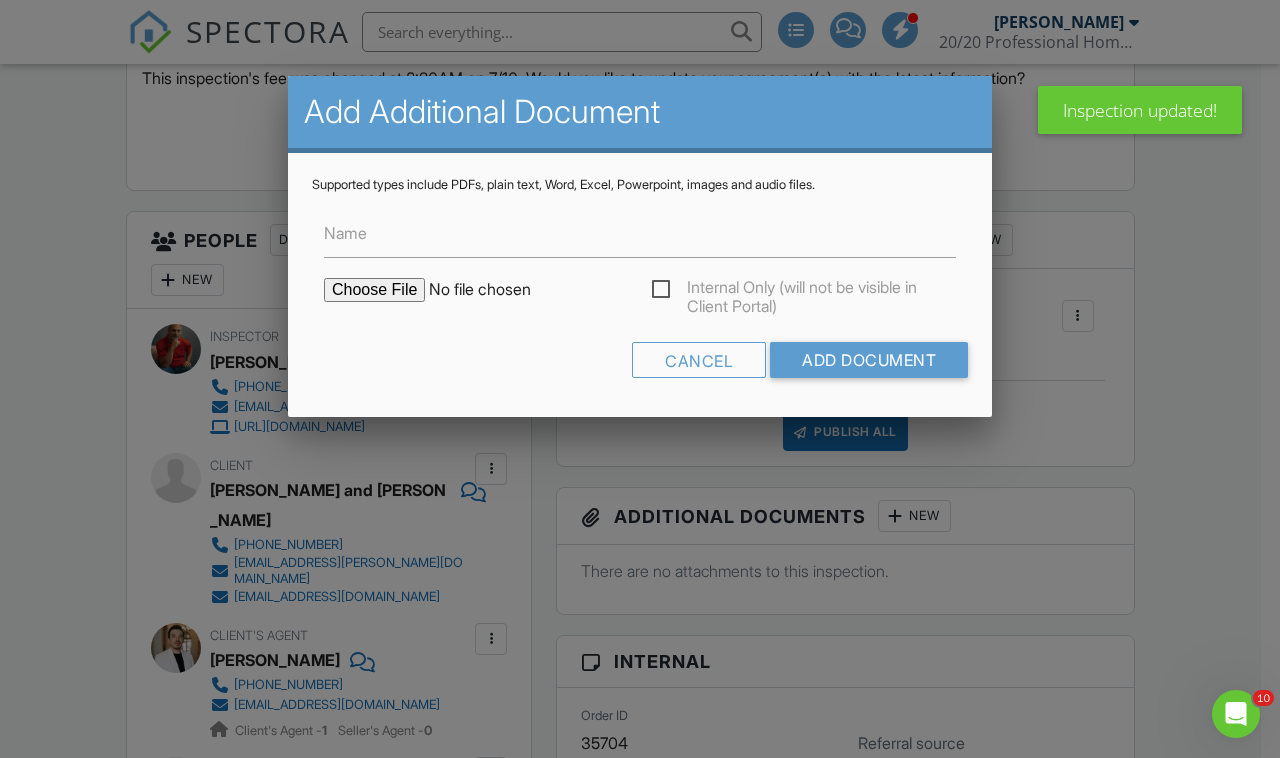 click at bounding box center (494, 290) 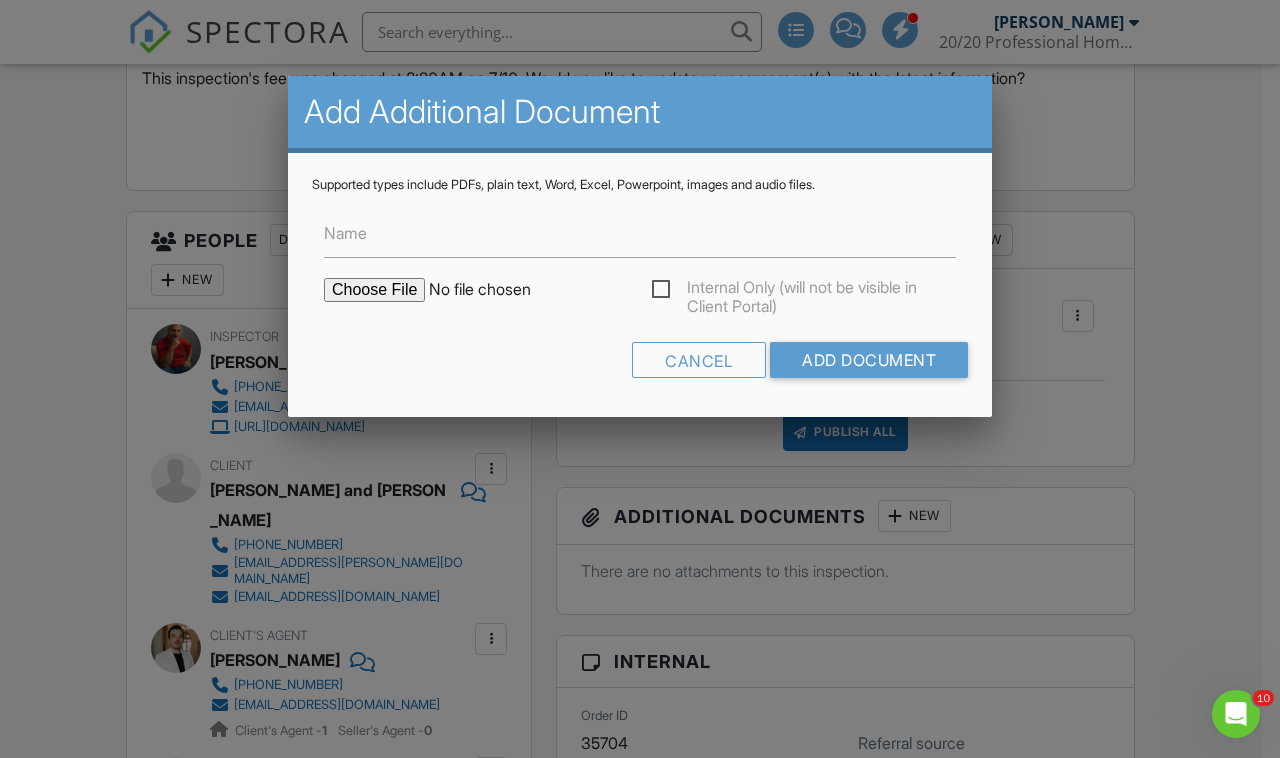 type on "C:\fakepath\2020 HOME MAINTENANCE GUIDE.pdf" 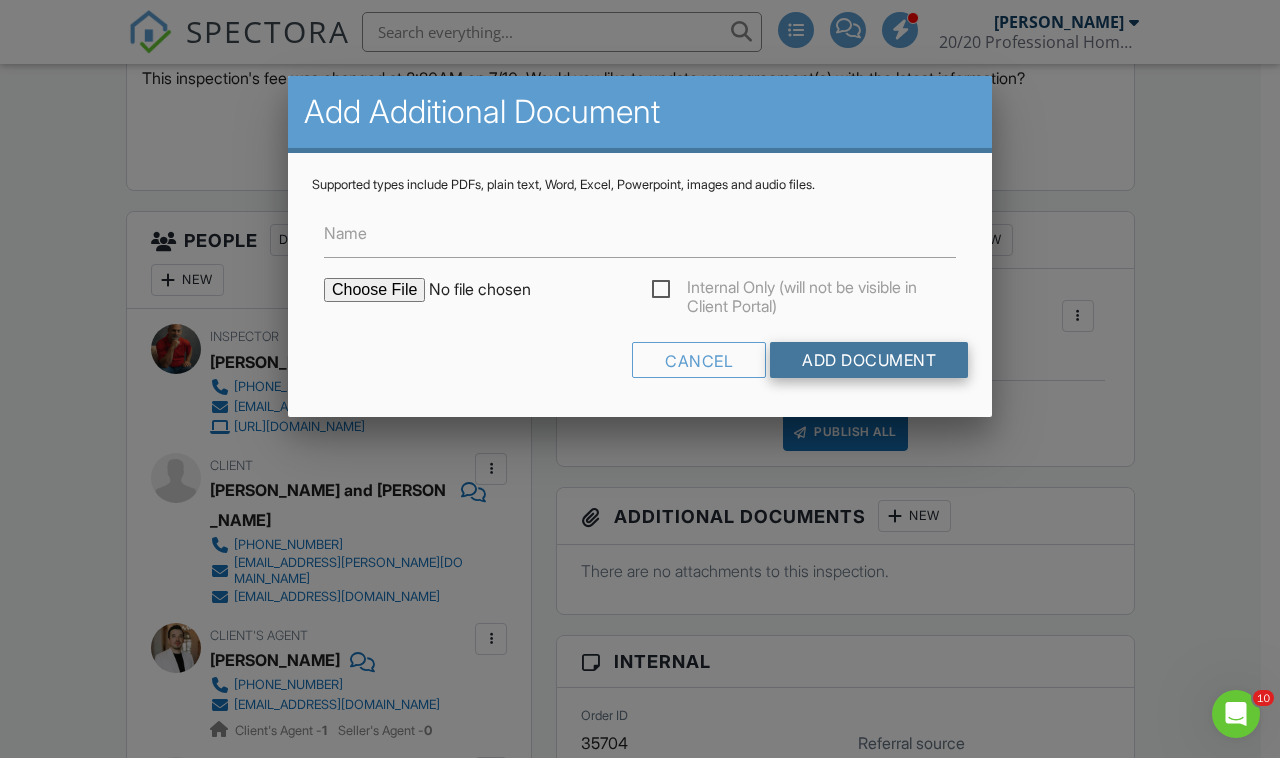 click on "Add Document" at bounding box center (869, 360) 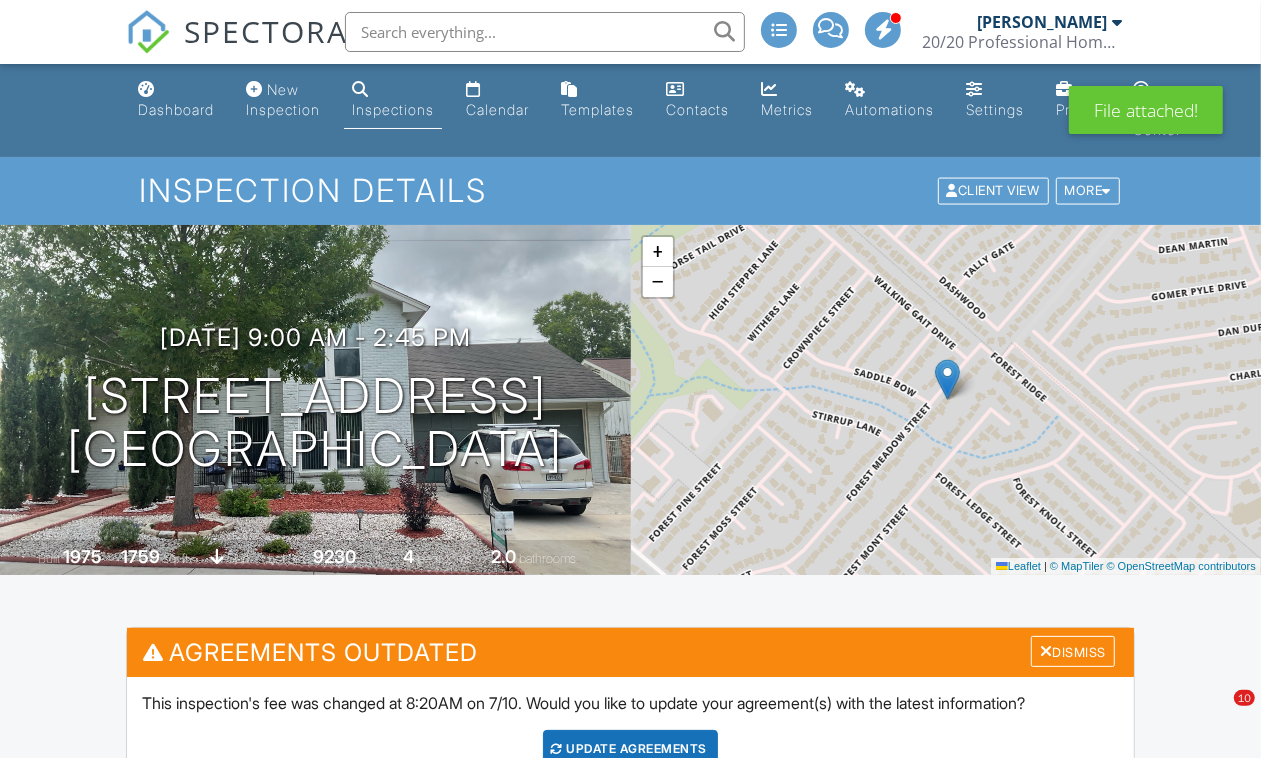 scroll, scrollTop: 0, scrollLeft: 0, axis: both 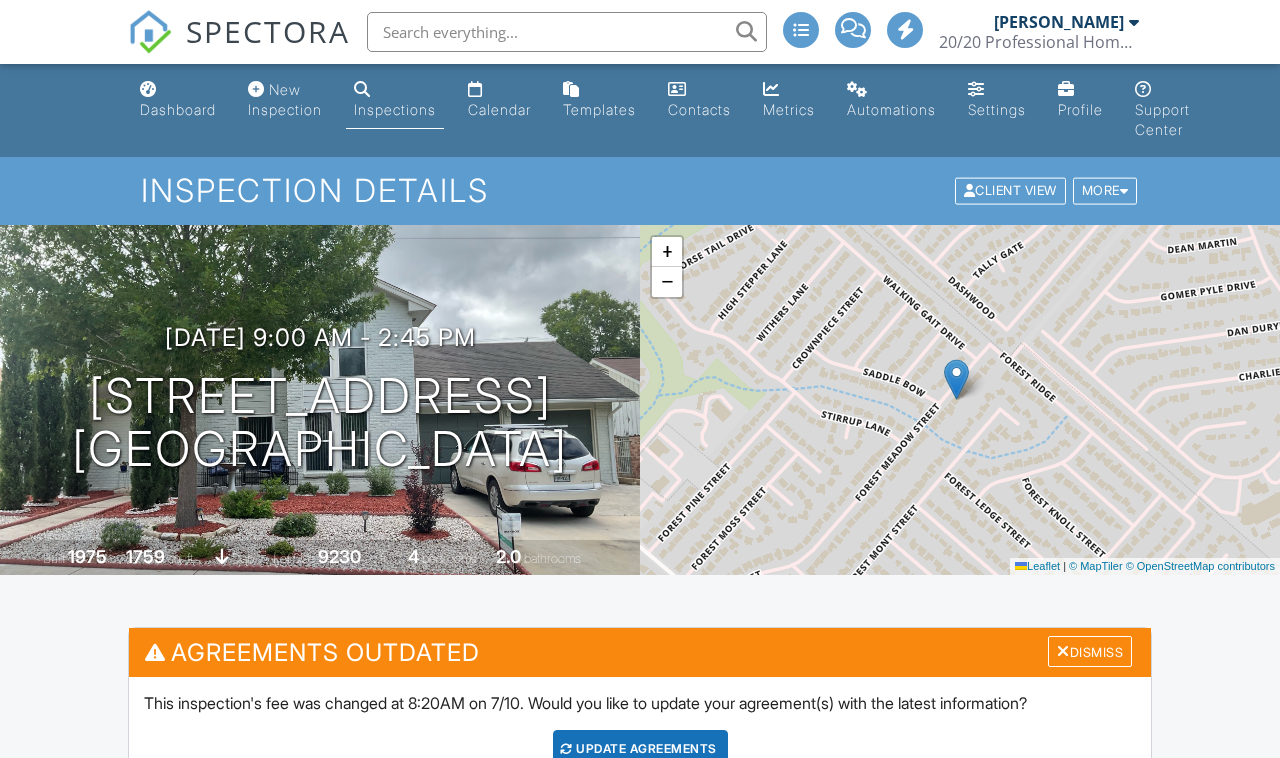 click on "Attach" at bounding box center [893, 865] 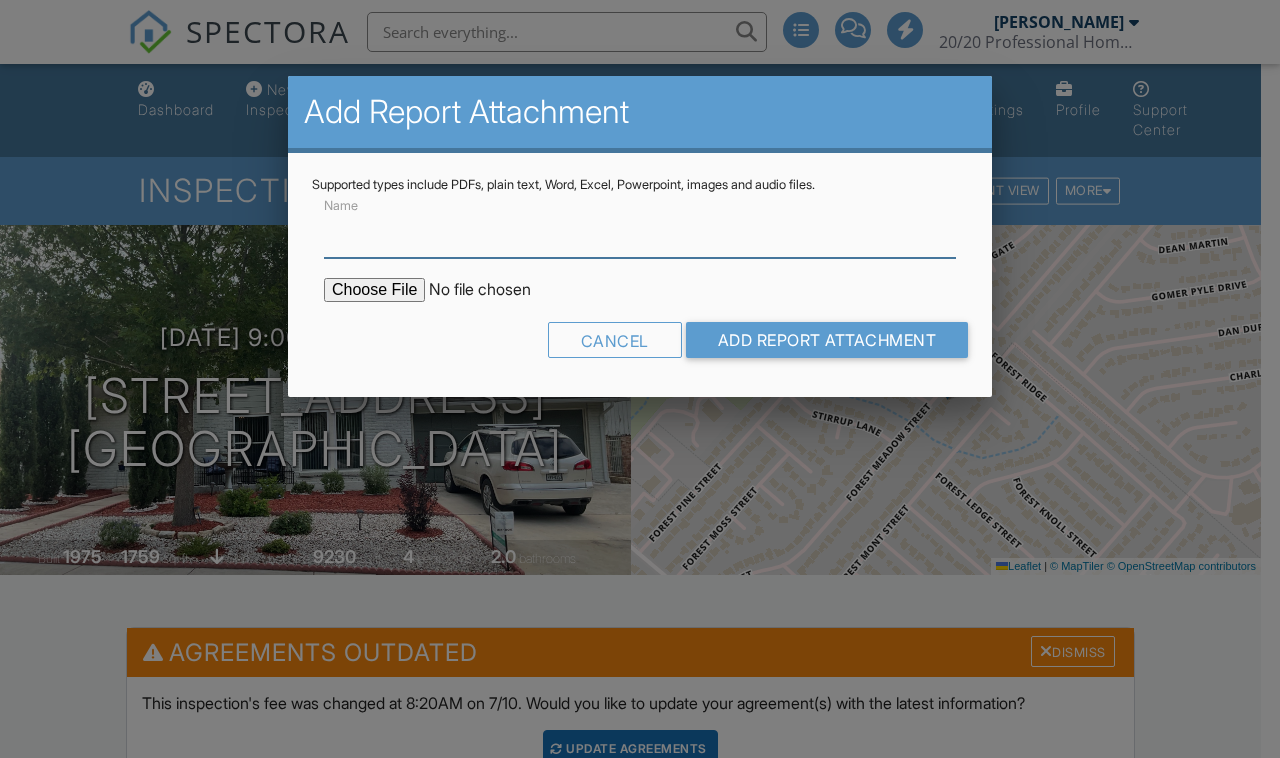 scroll, scrollTop: 625, scrollLeft: 0, axis: vertical 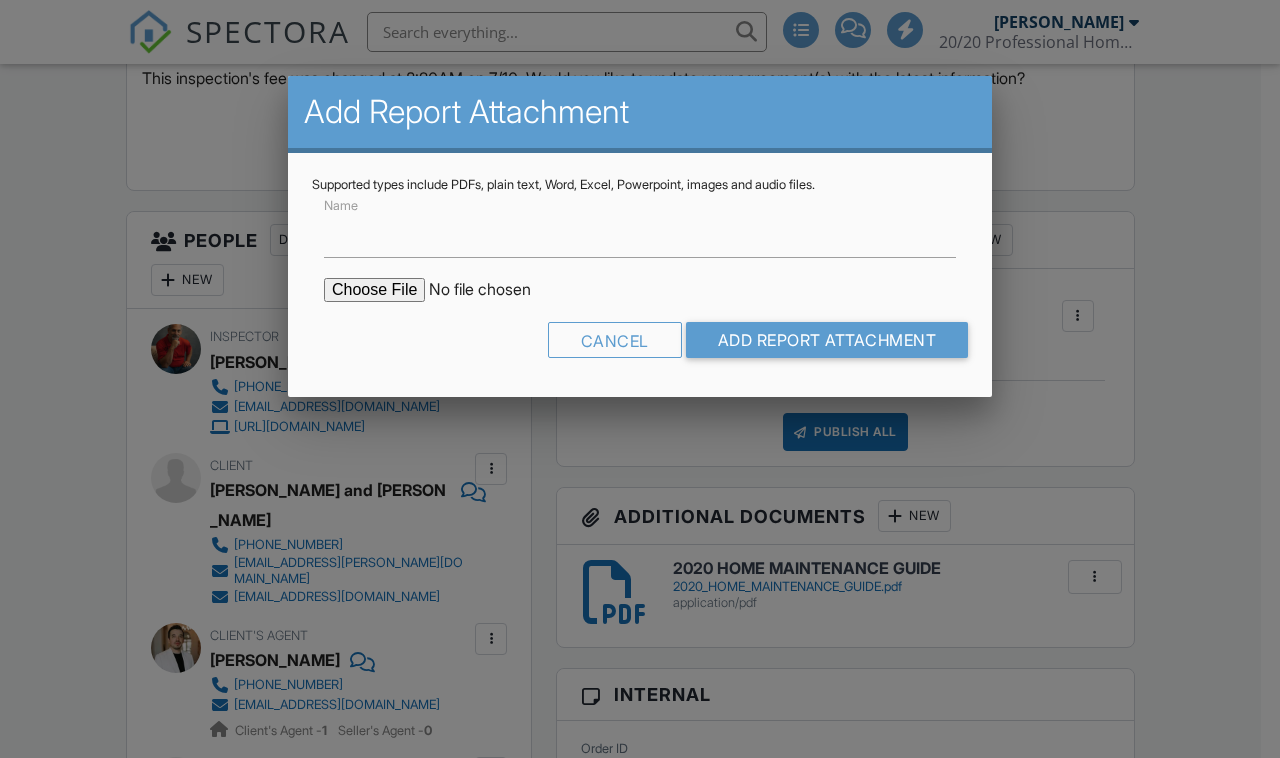 click at bounding box center (494, 290) 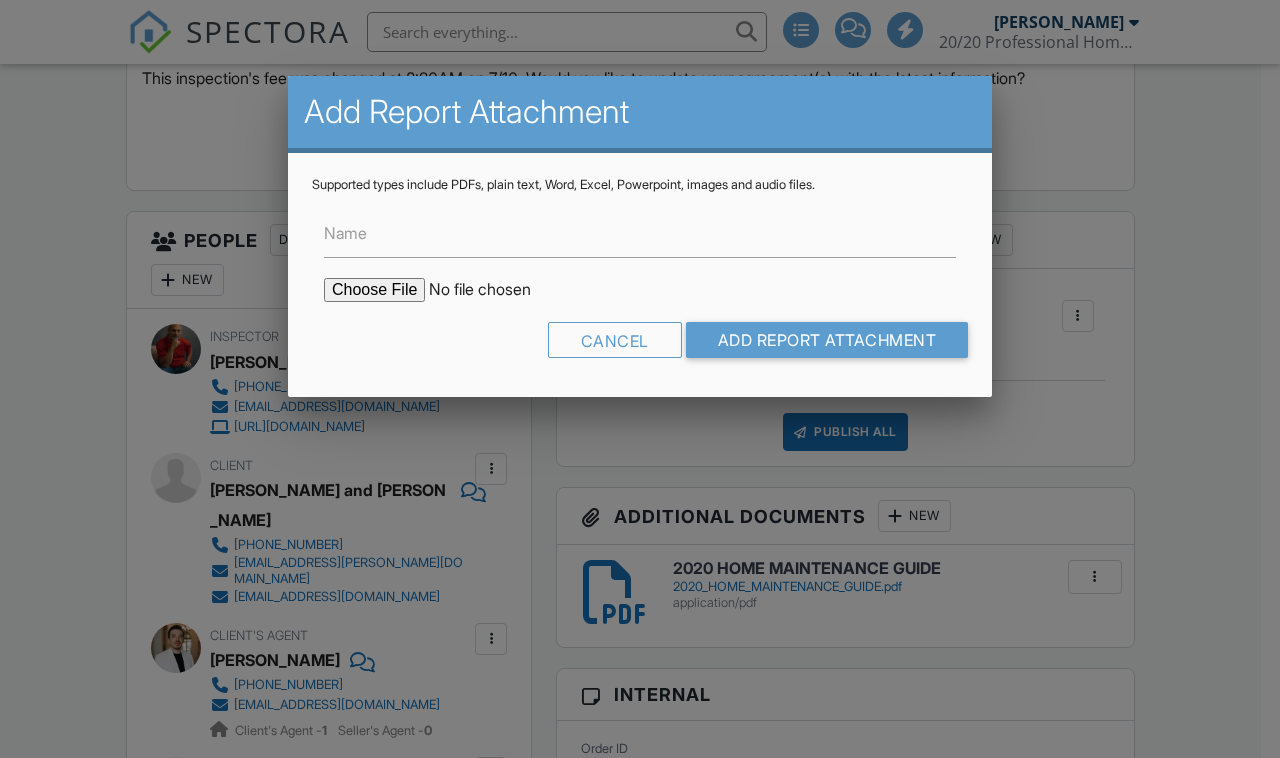 scroll, scrollTop: 625, scrollLeft: 0, axis: vertical 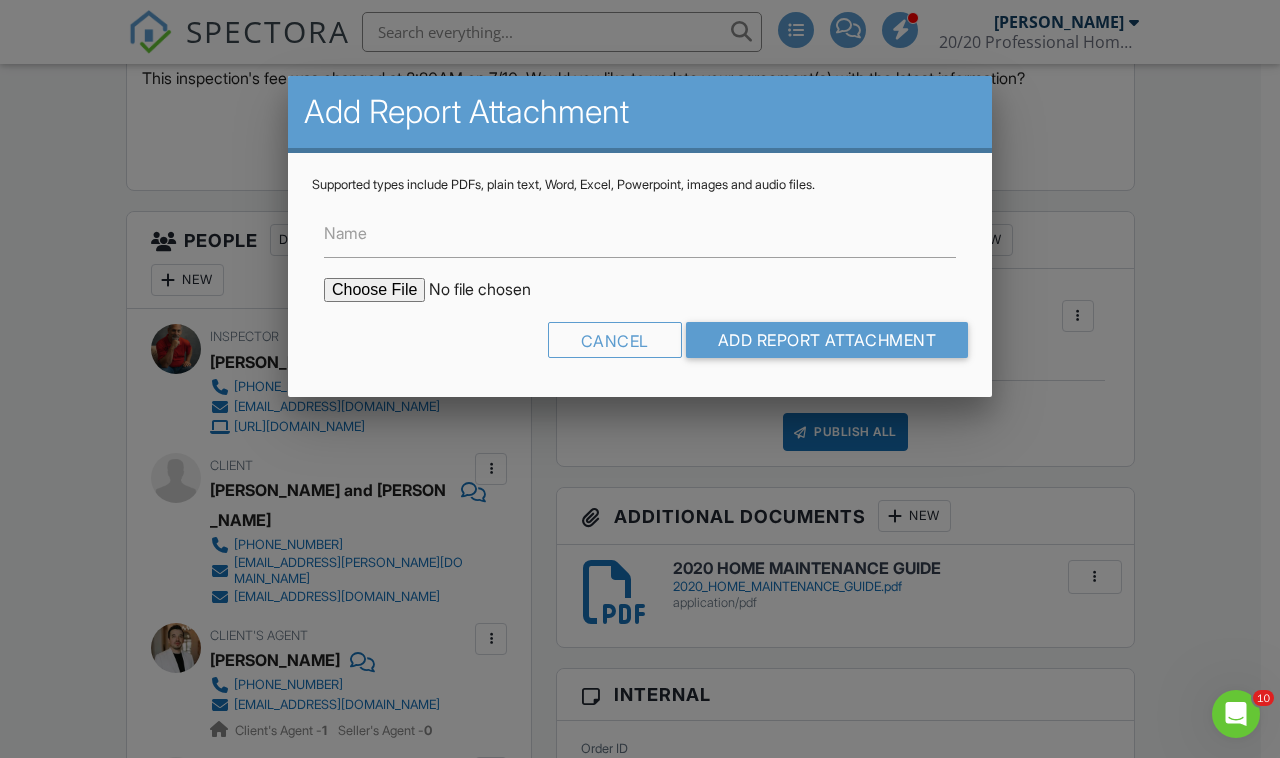 type on "C:\fakepath\7206 Forest Meadow St FES.pdf" 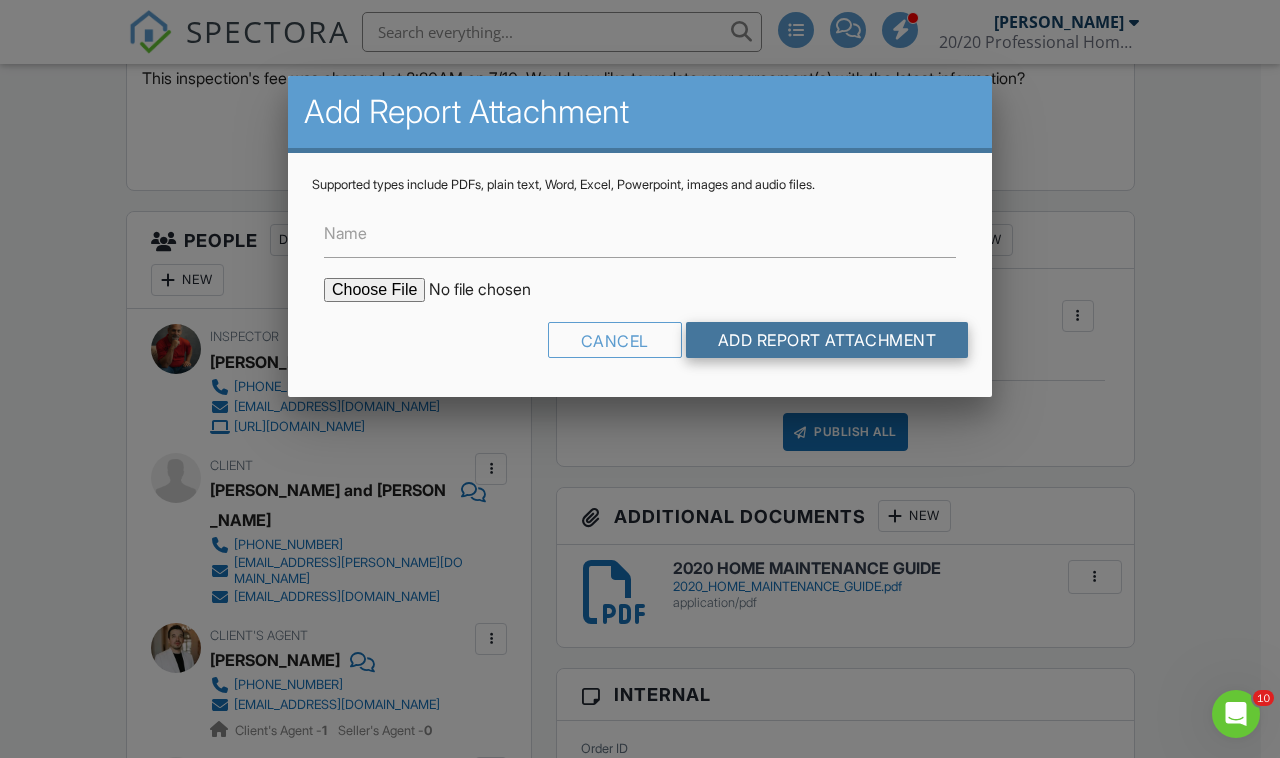 click on "Add Report Attachment" at bounding box center [827, 340] 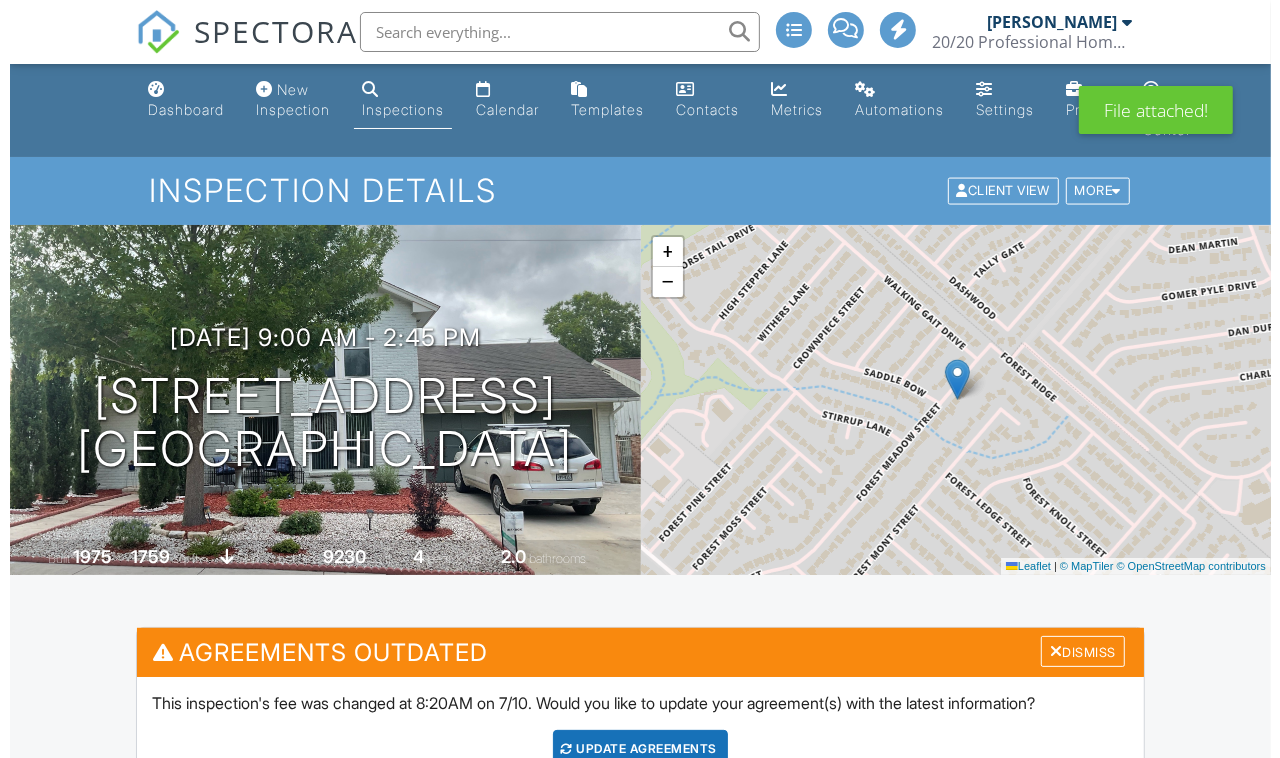 scroll, scrollTop: 875, scrollLeft: 0, axis: vertical 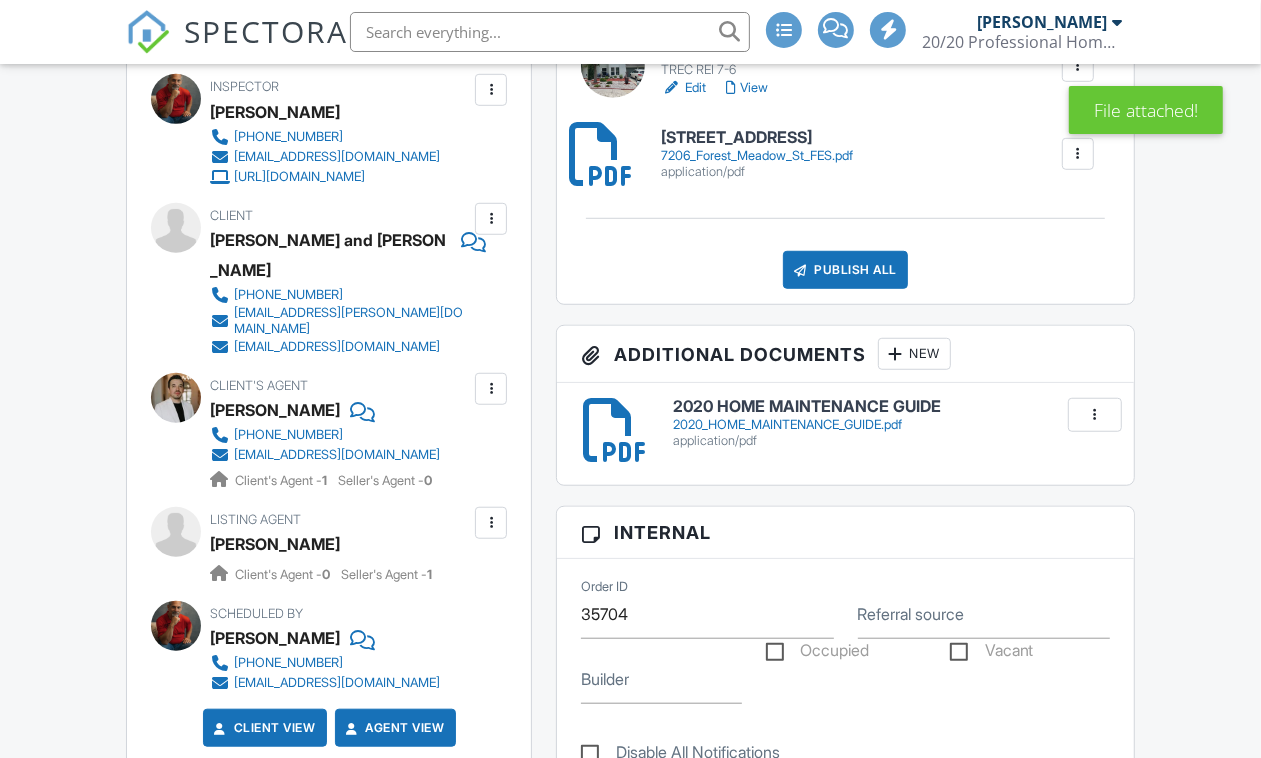 click on "New" at bounding box center (914, 354) 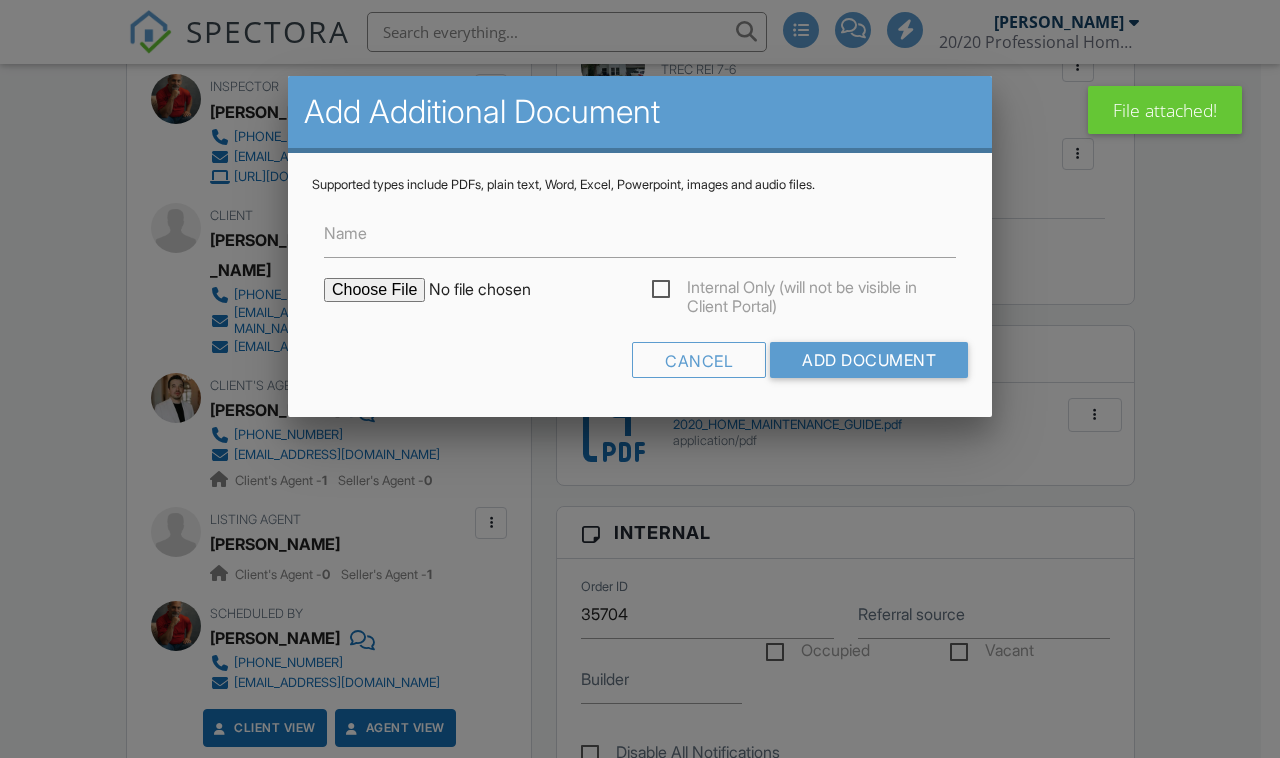click at bounding box center [494, 290] 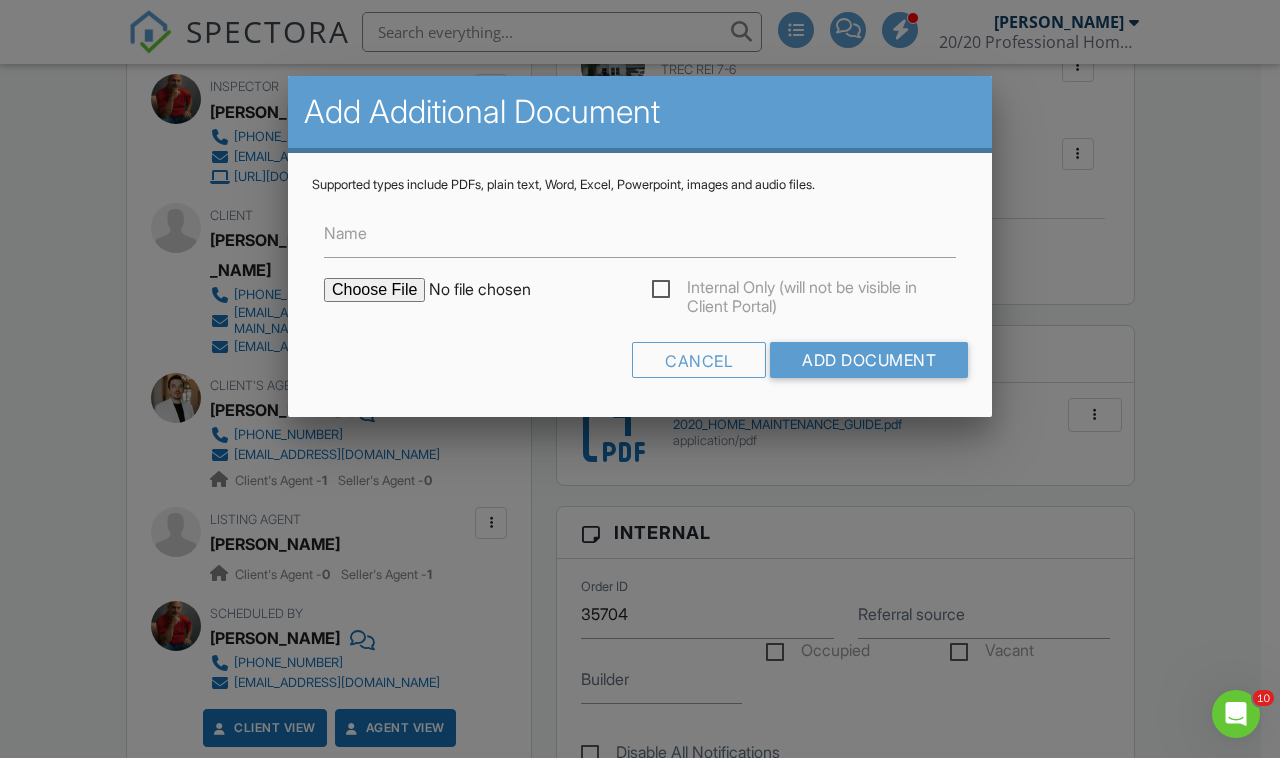 scroll, scrollTop: 0, scrollLeft: 0, axis: both 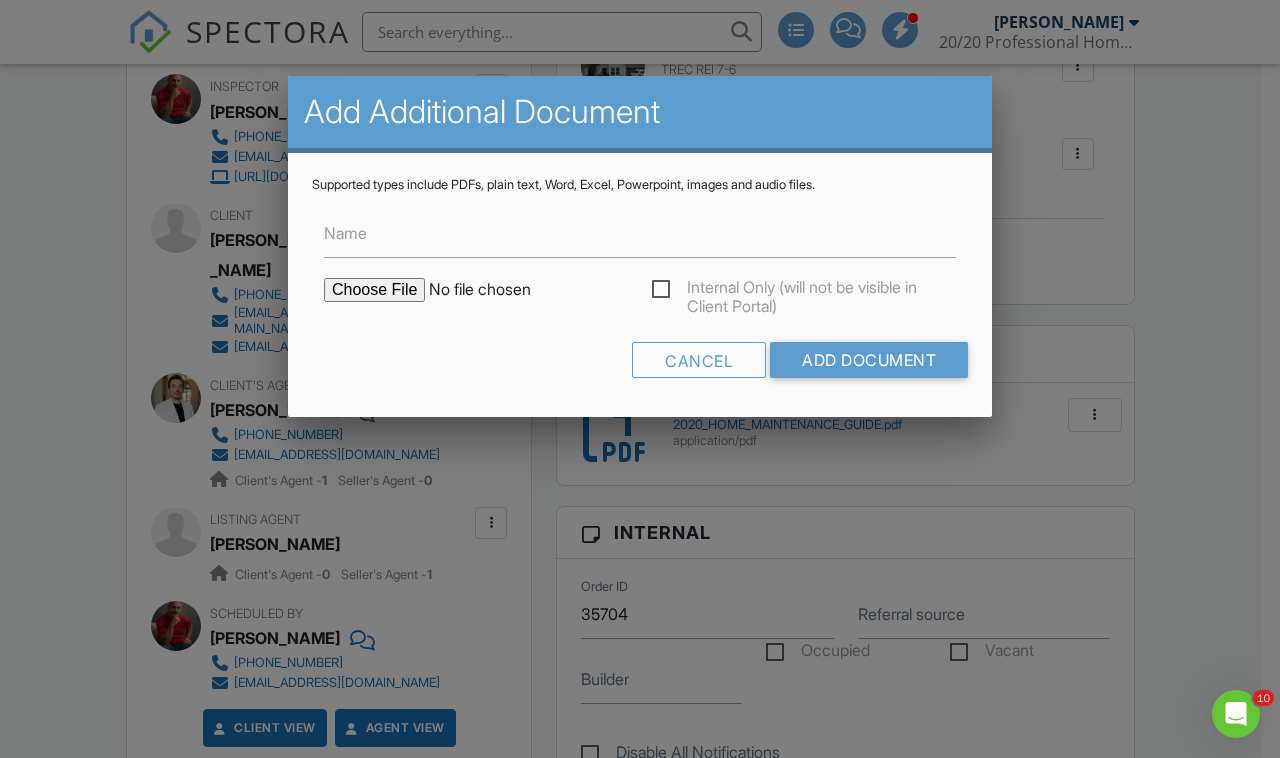 type on "C:\fakepath\2020 Swimming Pool Safety Reommendations.pdf" 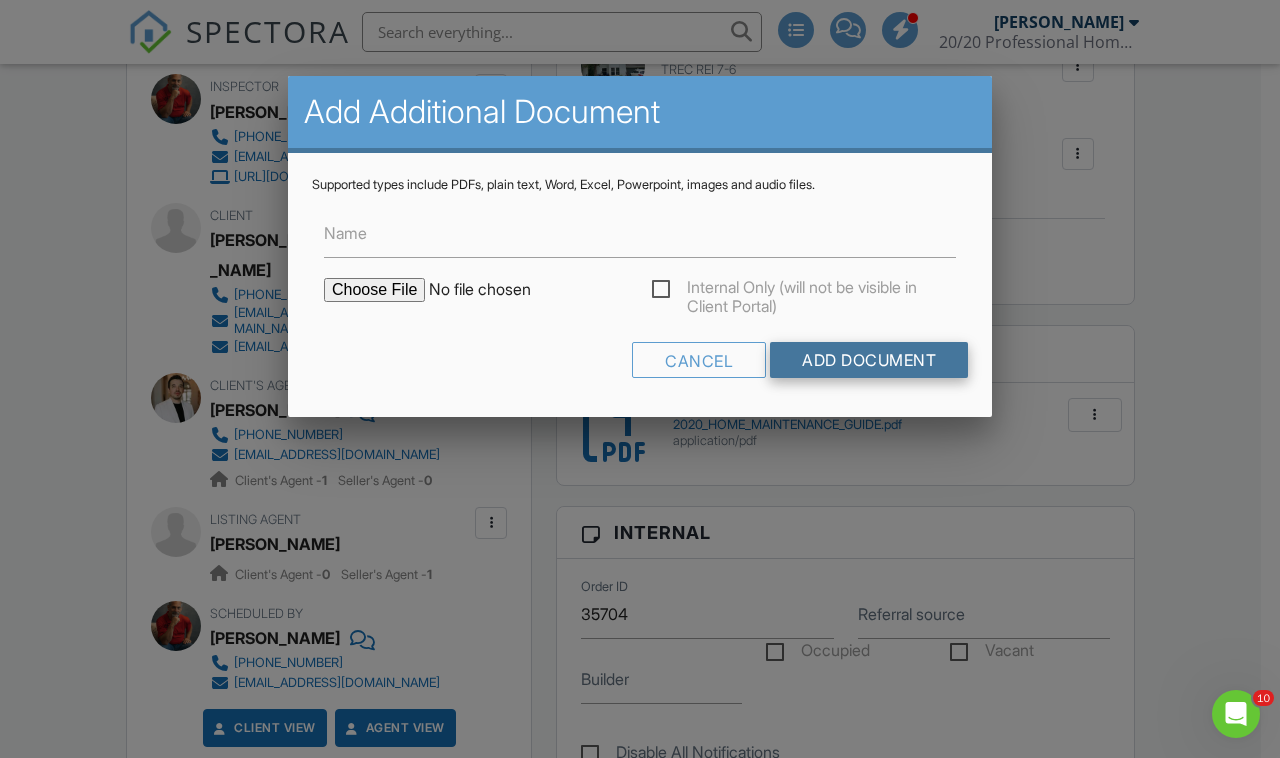 click on "Add Document" at bounding box center (869, 360) 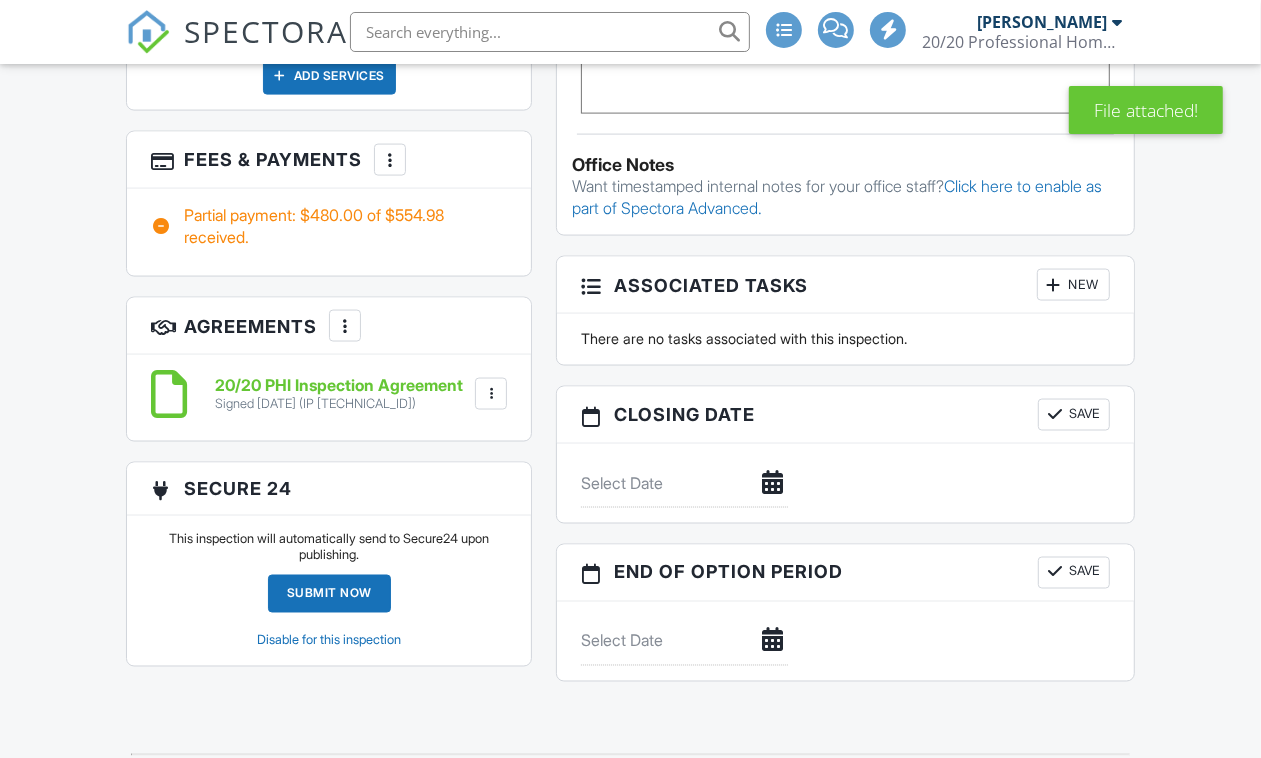 scroll, scrollTop: 625, scrollLeft: 0, axis: vertical 